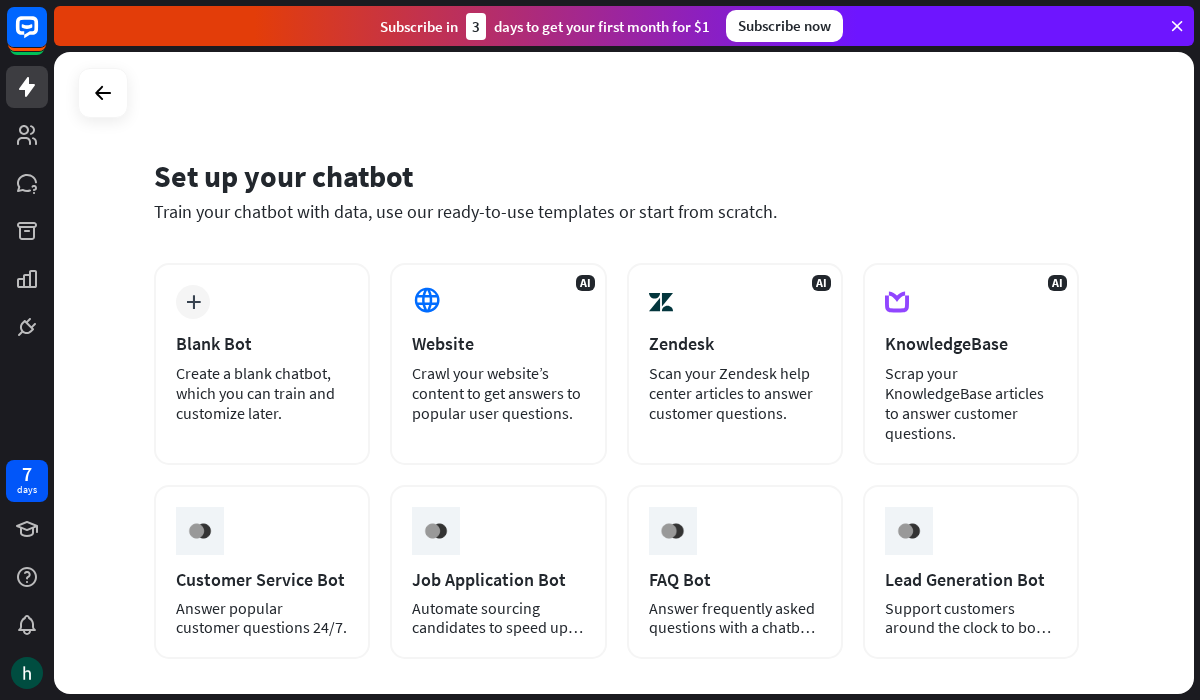 scroll, scrollTop: 0, scrollLeft: 0, axis: both 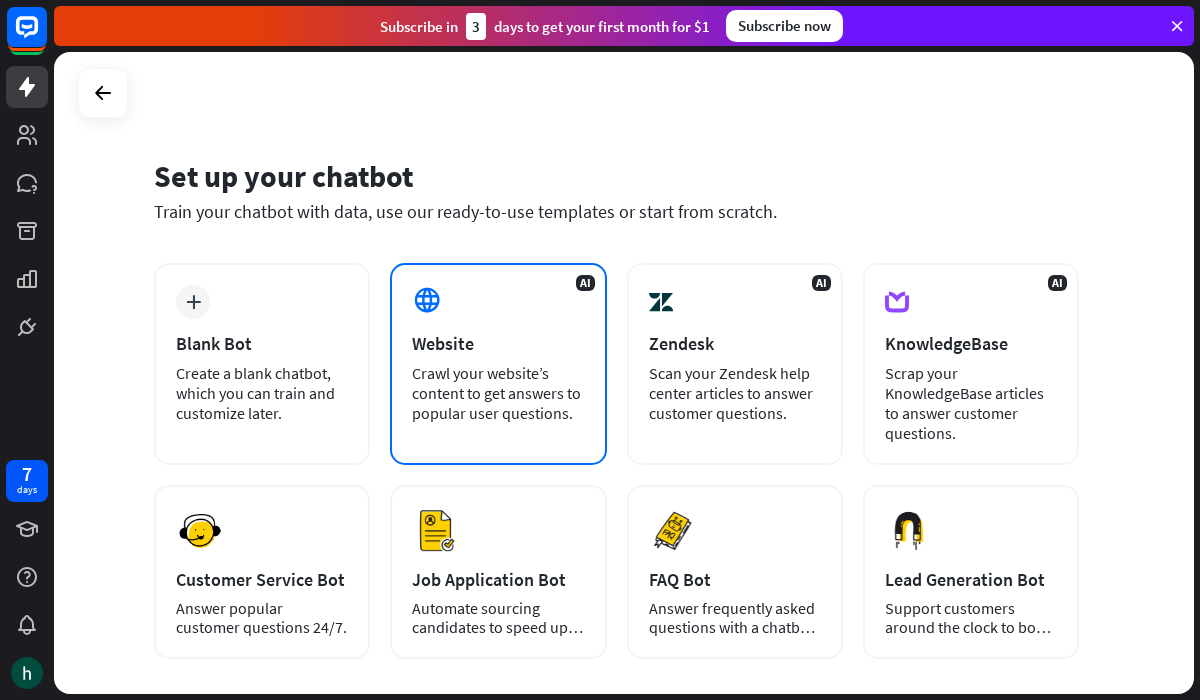 click on "AI     Website
Crawl your website’s content to get answers to
popular user questions." at bounding box center [498, 364] 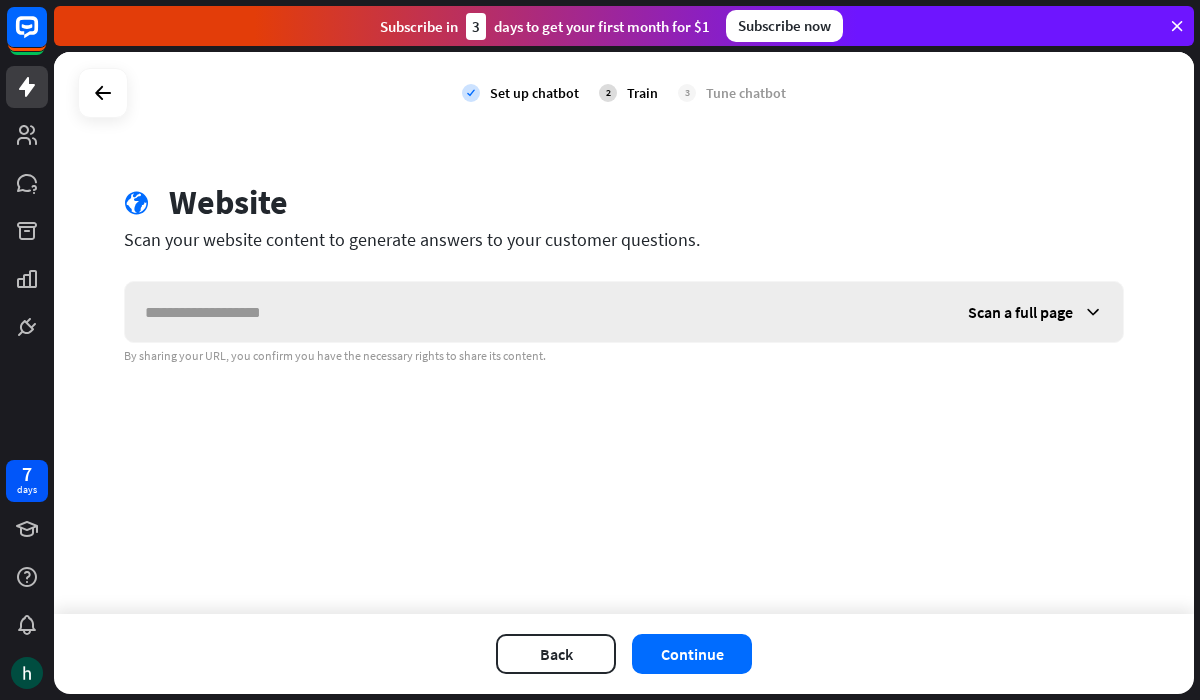 click at bounding box center [536, 312] 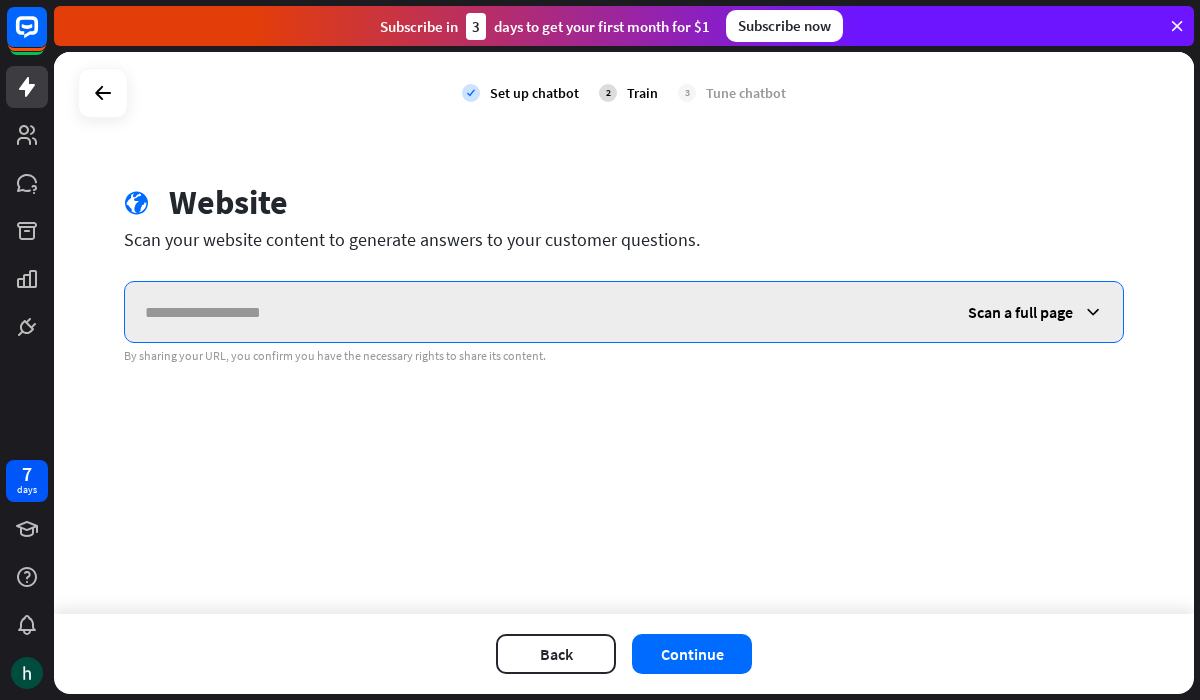 click at bounding box center [536, 312] 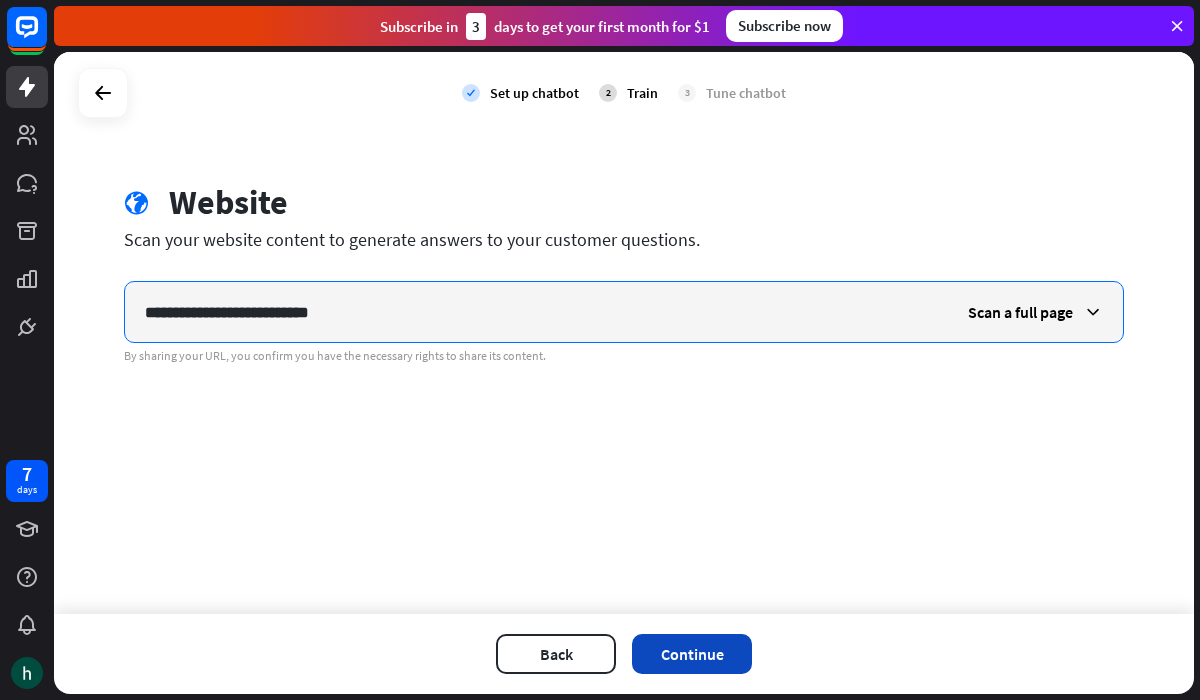 type on "**********" 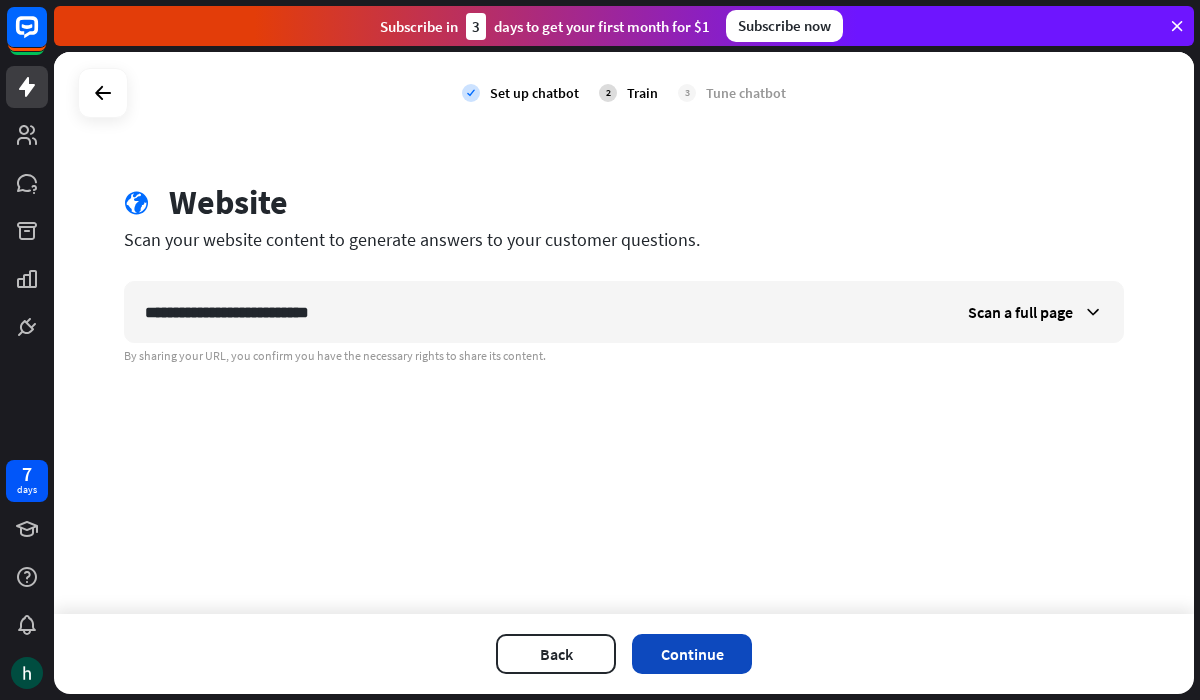 click on "Continue" at bounding box center (692, 654) 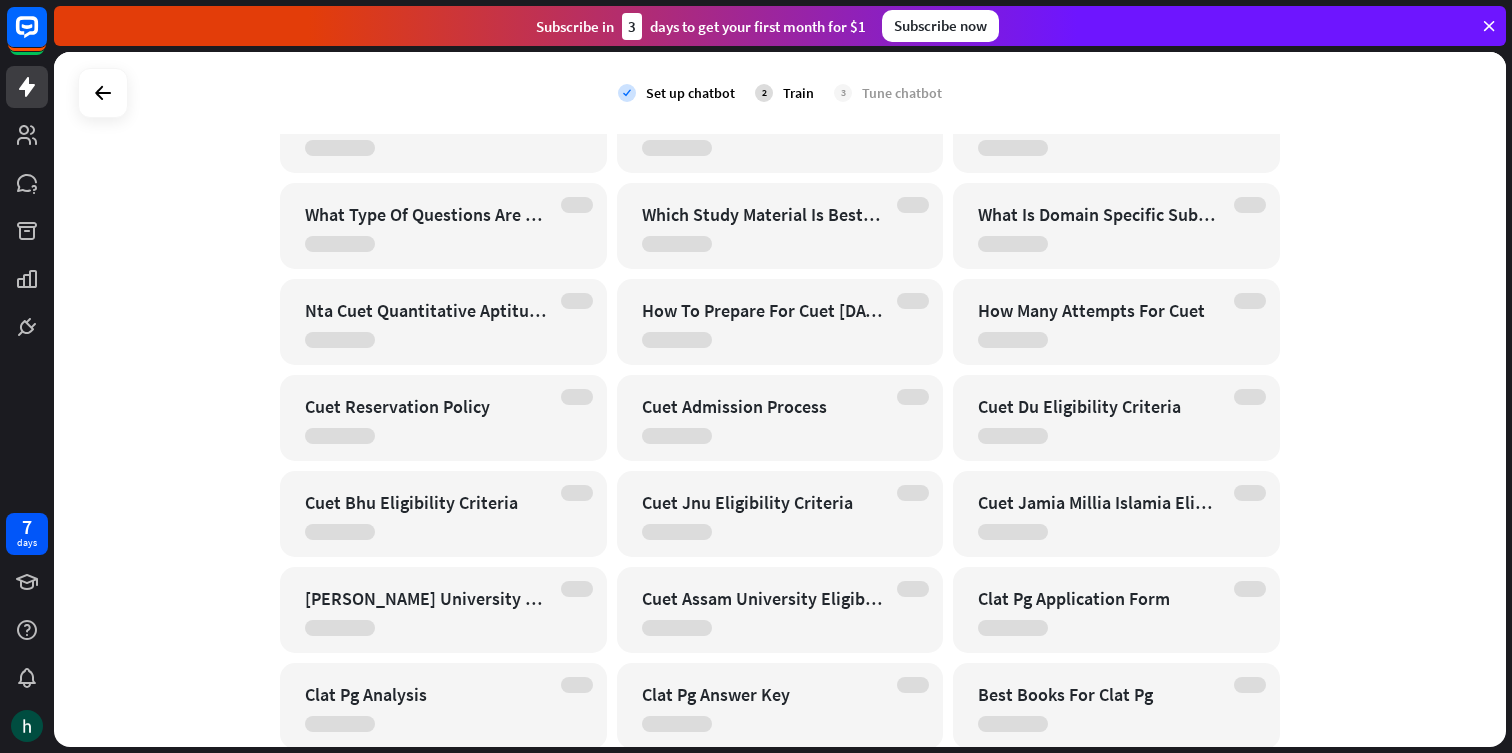 scroll, scrollTop: 26602, scrollLeft: 0, axis: vertical 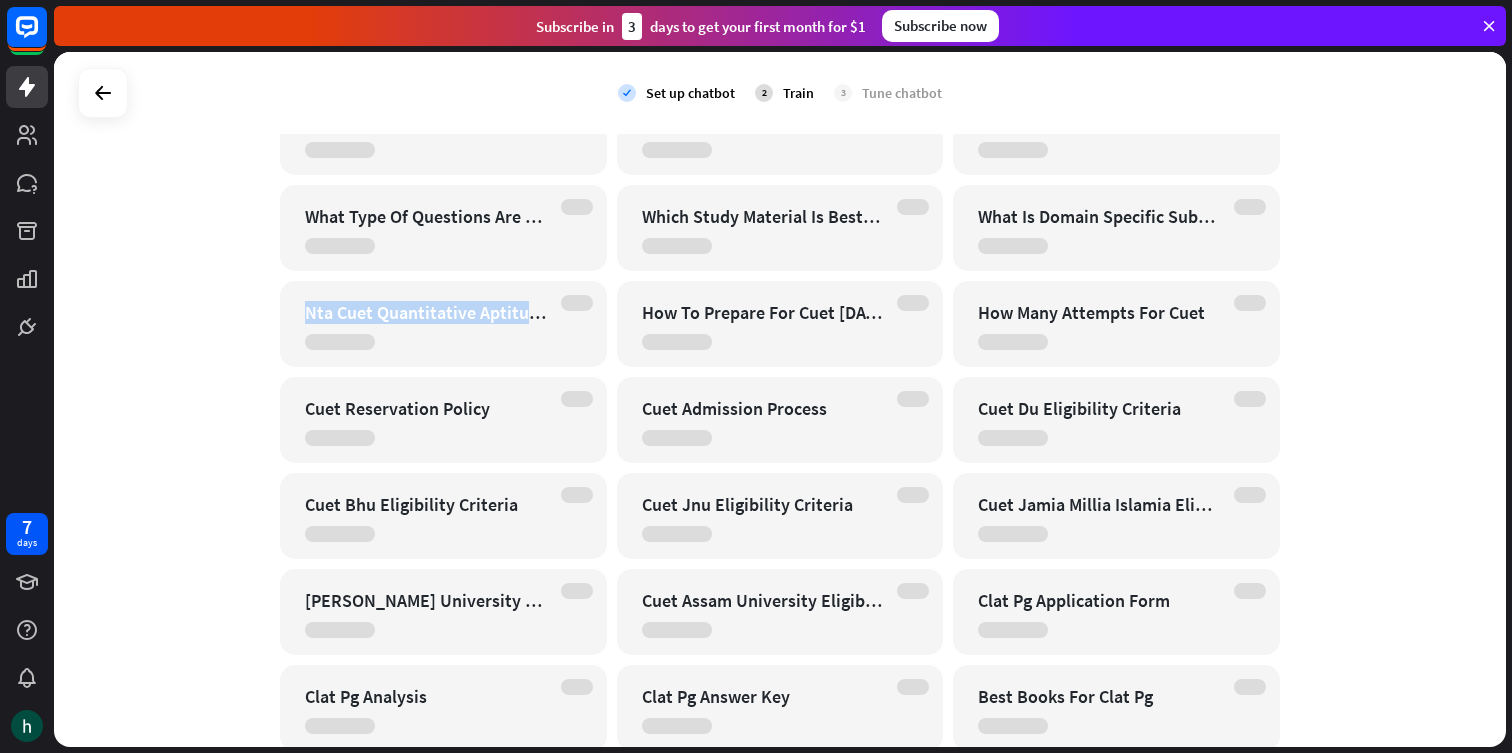 drag, startPoint x: 306, startPoint y: 310, endPoint x: 531, endPoint y: 314, distance: 225.03555 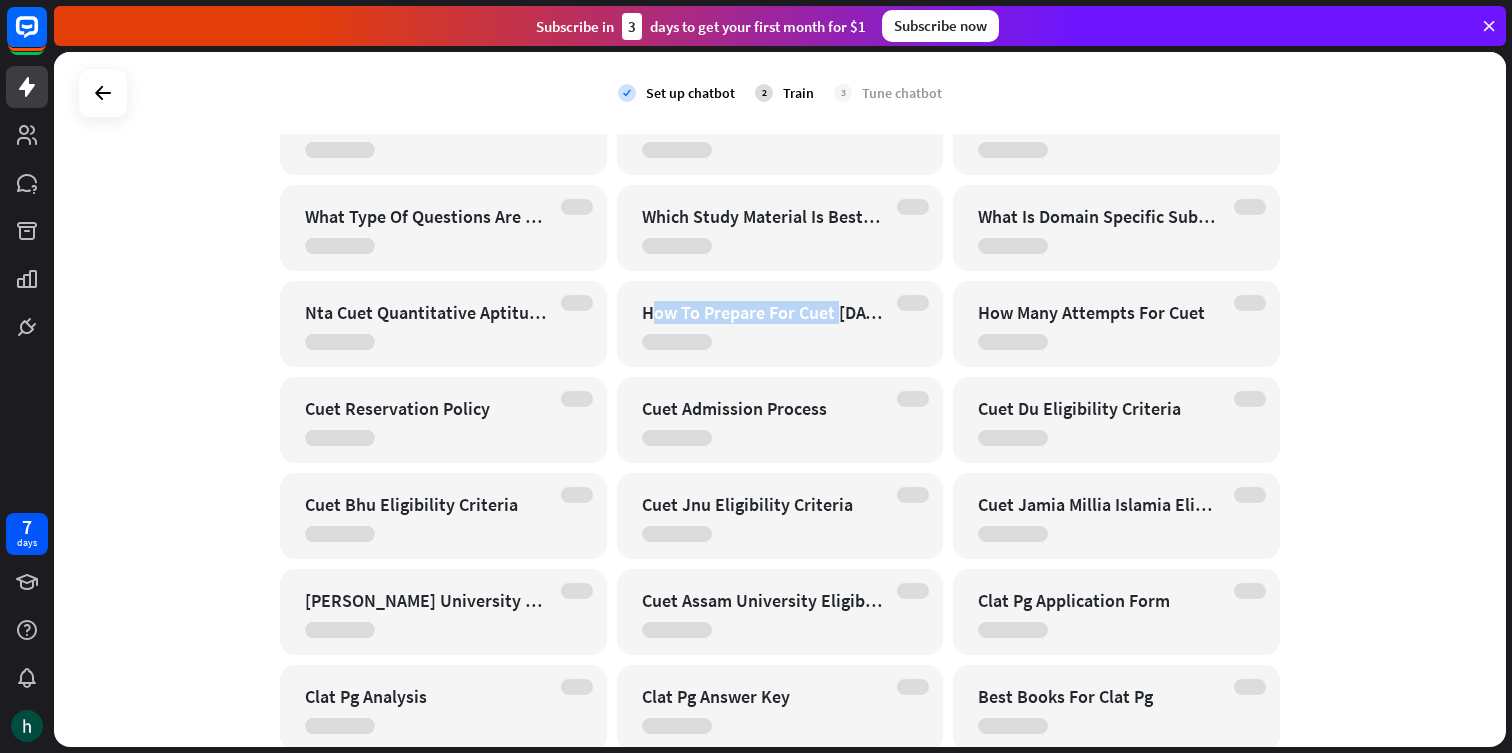 drag, startPoint x: 652, startPoint y: 311, endPoint x: 830, endPoint y: 311, distance: 178 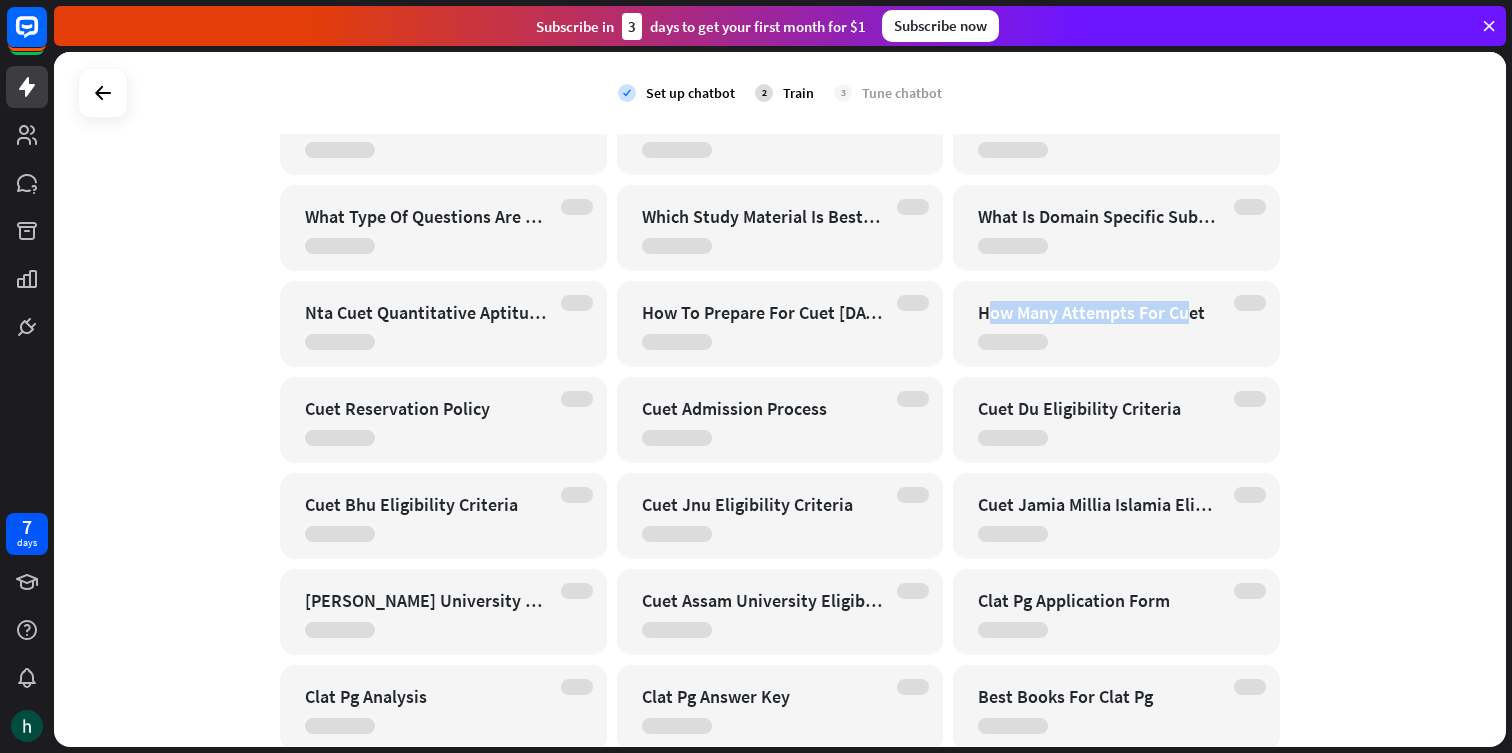 drag, startPoint x: 992, startPoint y: 311, endPoint x: 1187, endPoint y: 311, distance: 195 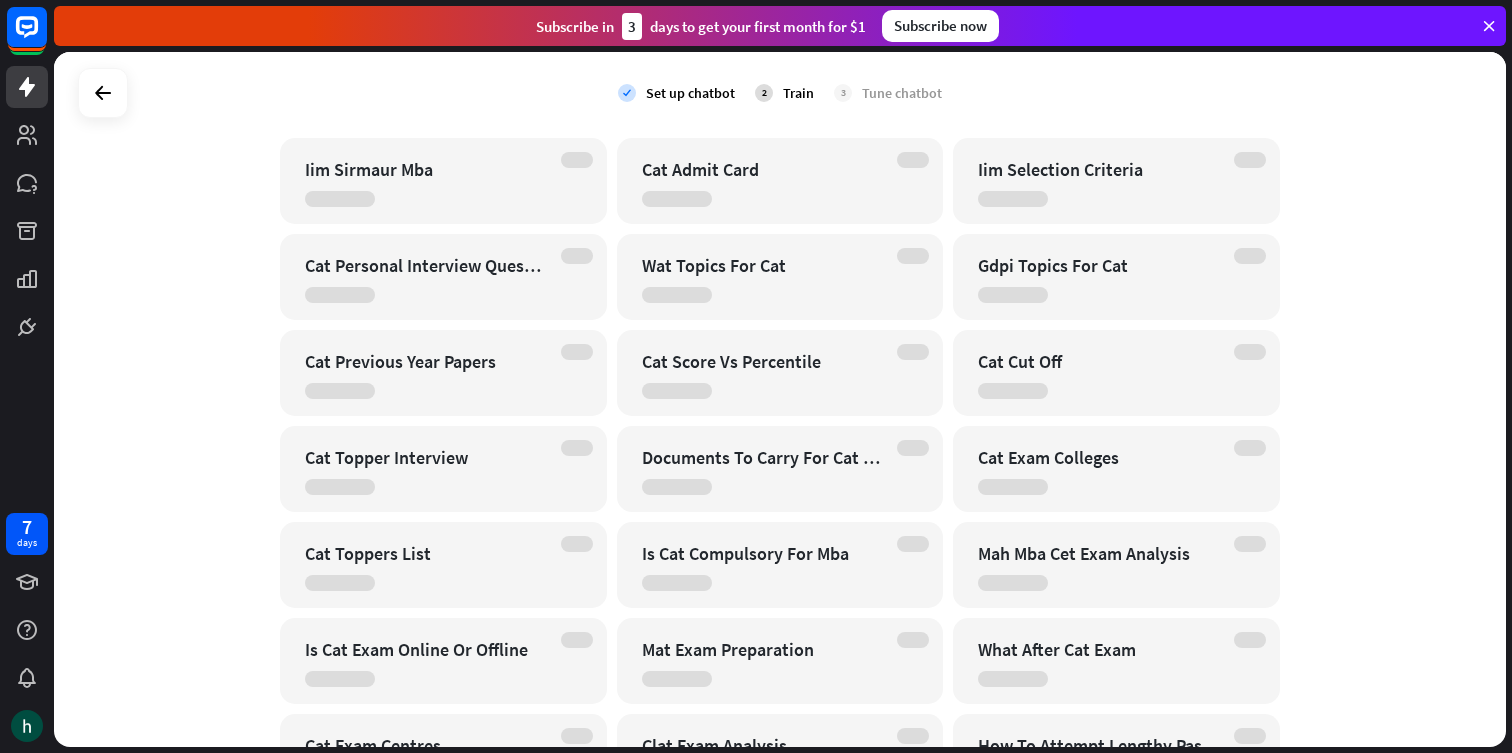 scroll, scrollTop: 11398, scrollLeft: 0, axis: vertical 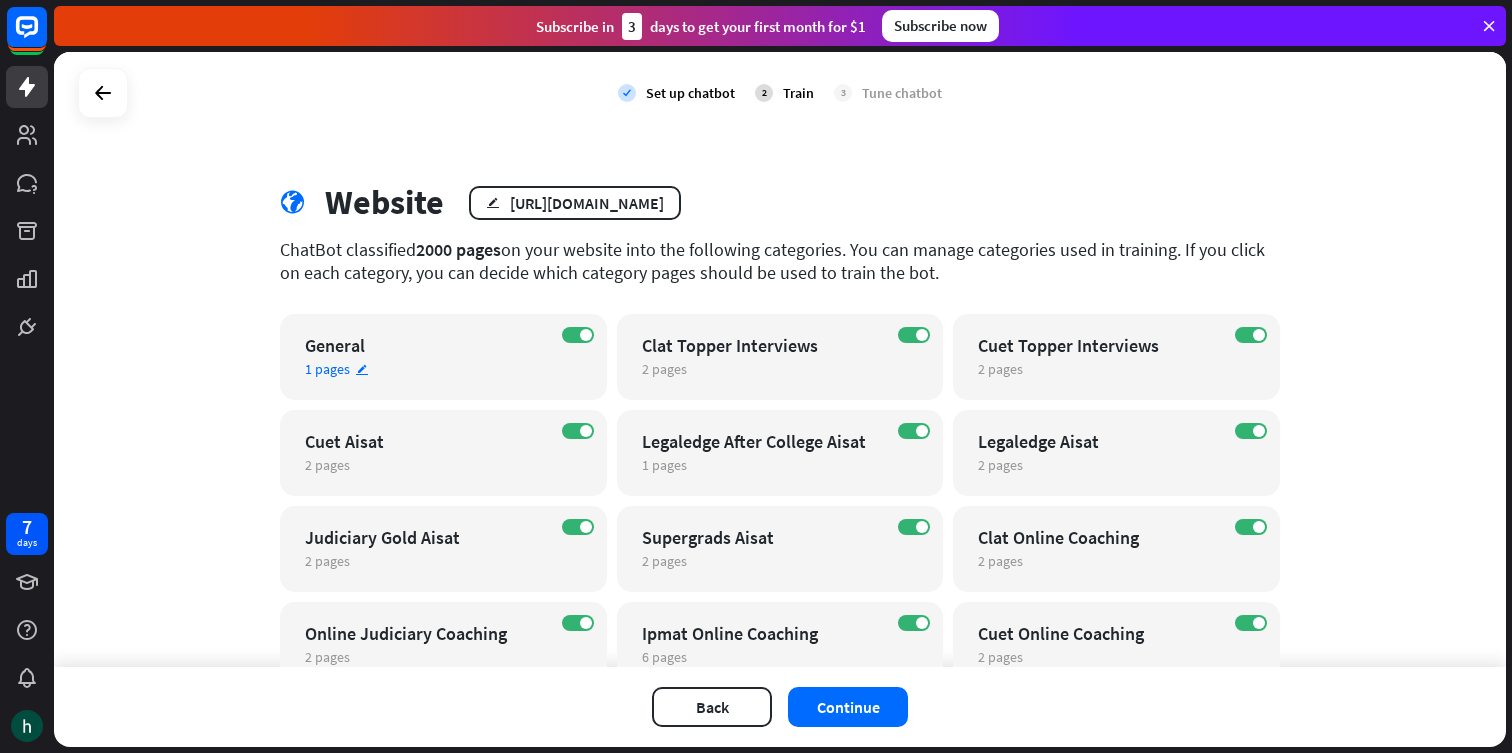 click on "1 pages" at bounding box center [327, 369] 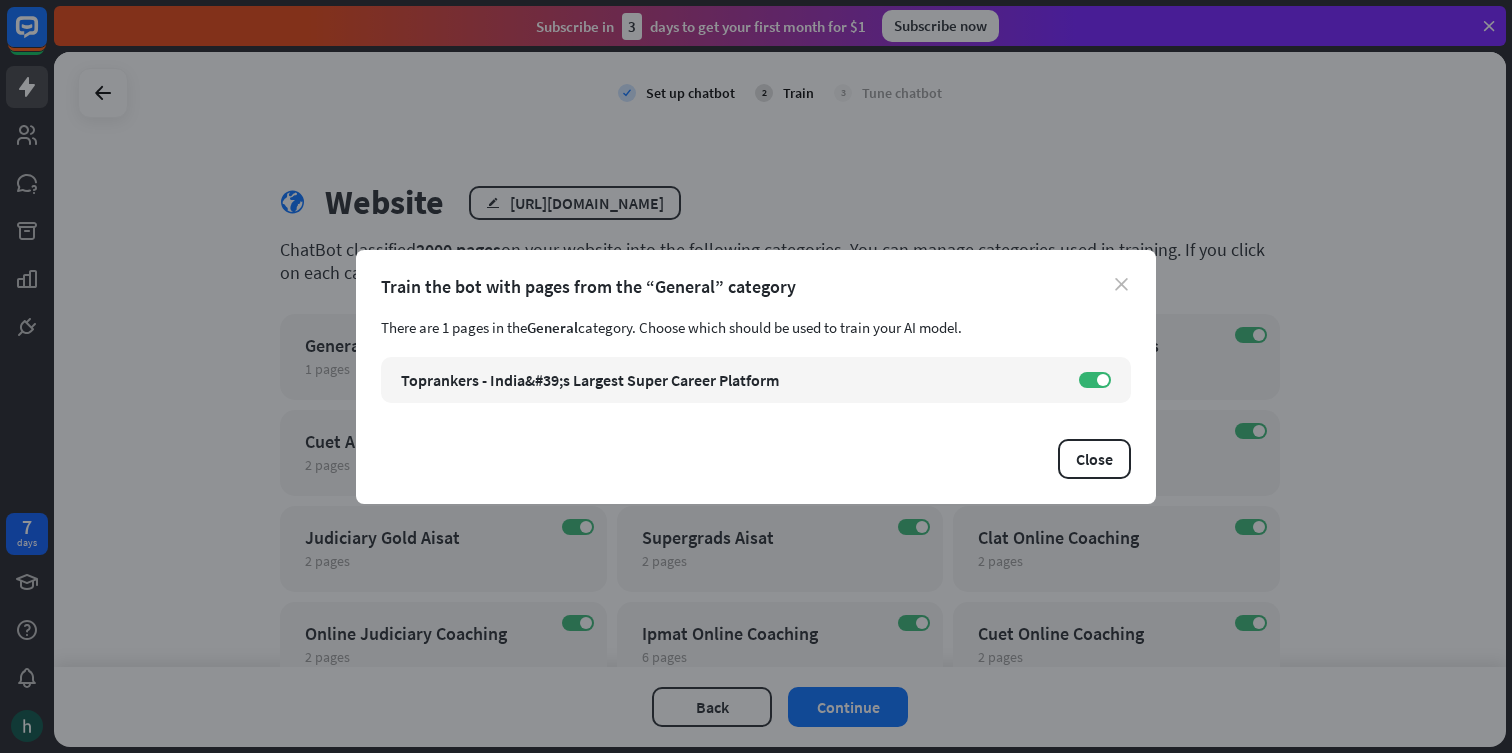 click on "close" at bounding box center [1121, 284] 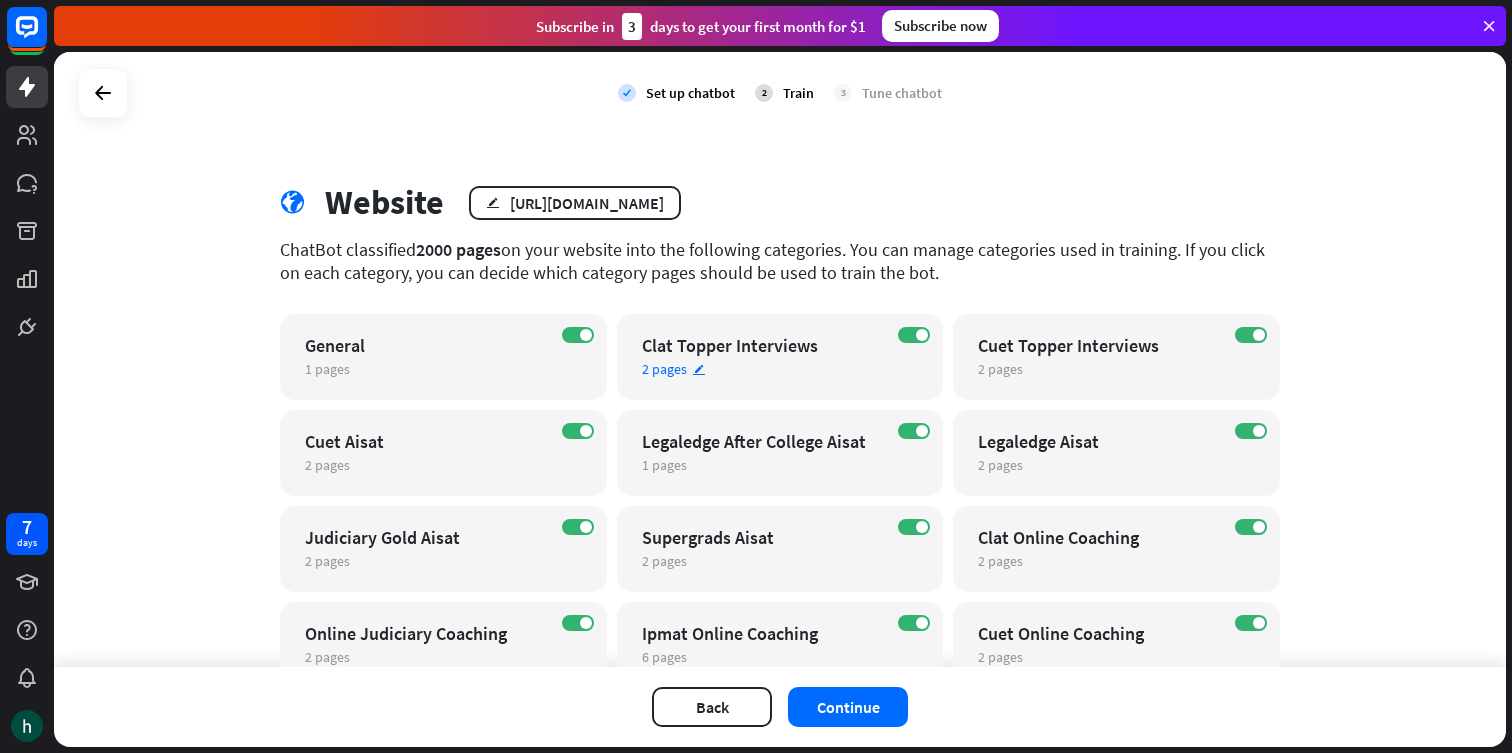 click on "2 pages" at bounding box center [664, 369] 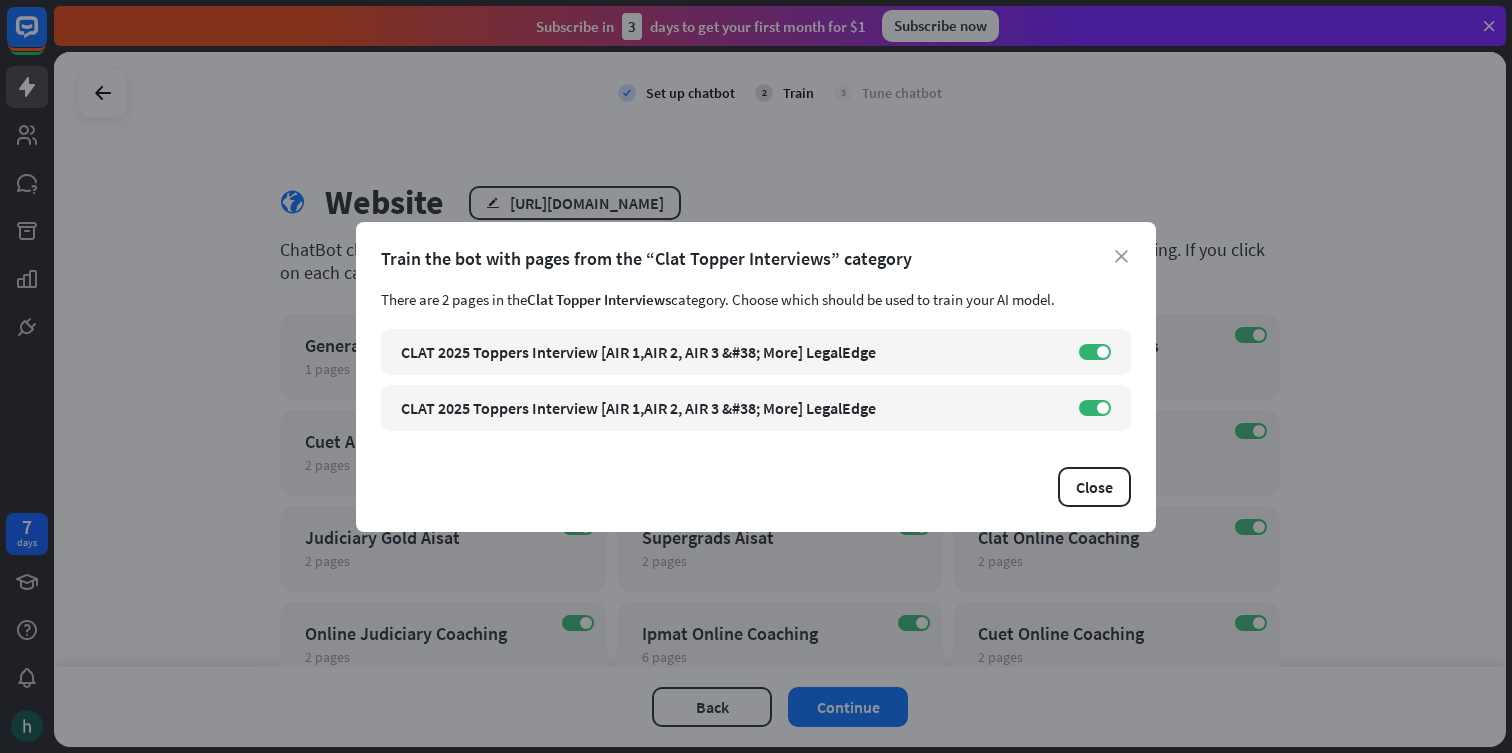 click on "Train the bot with pages from the “Clat Topper Interviews”
category" at bounding box center [756, 258] 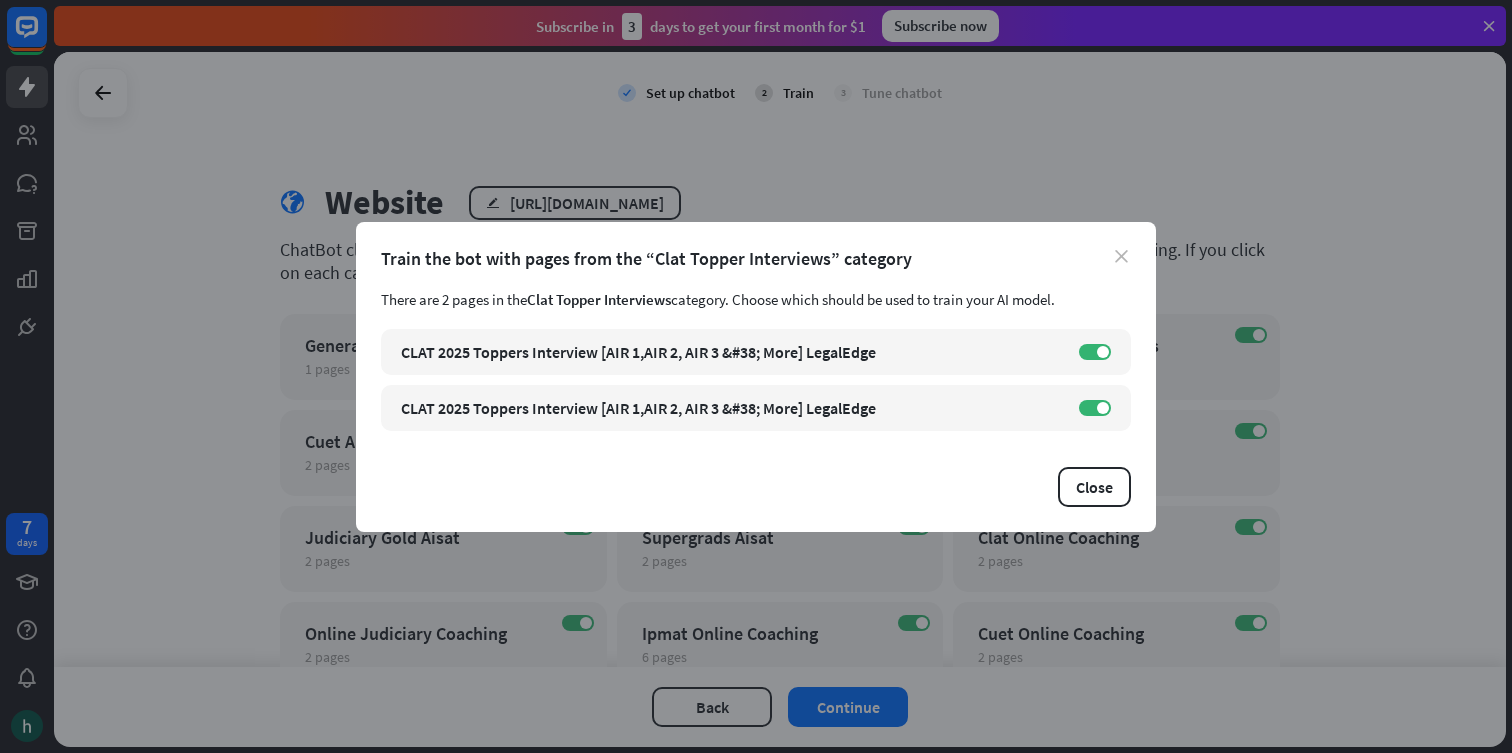 click on "close" at bounding box center (1121, 256) 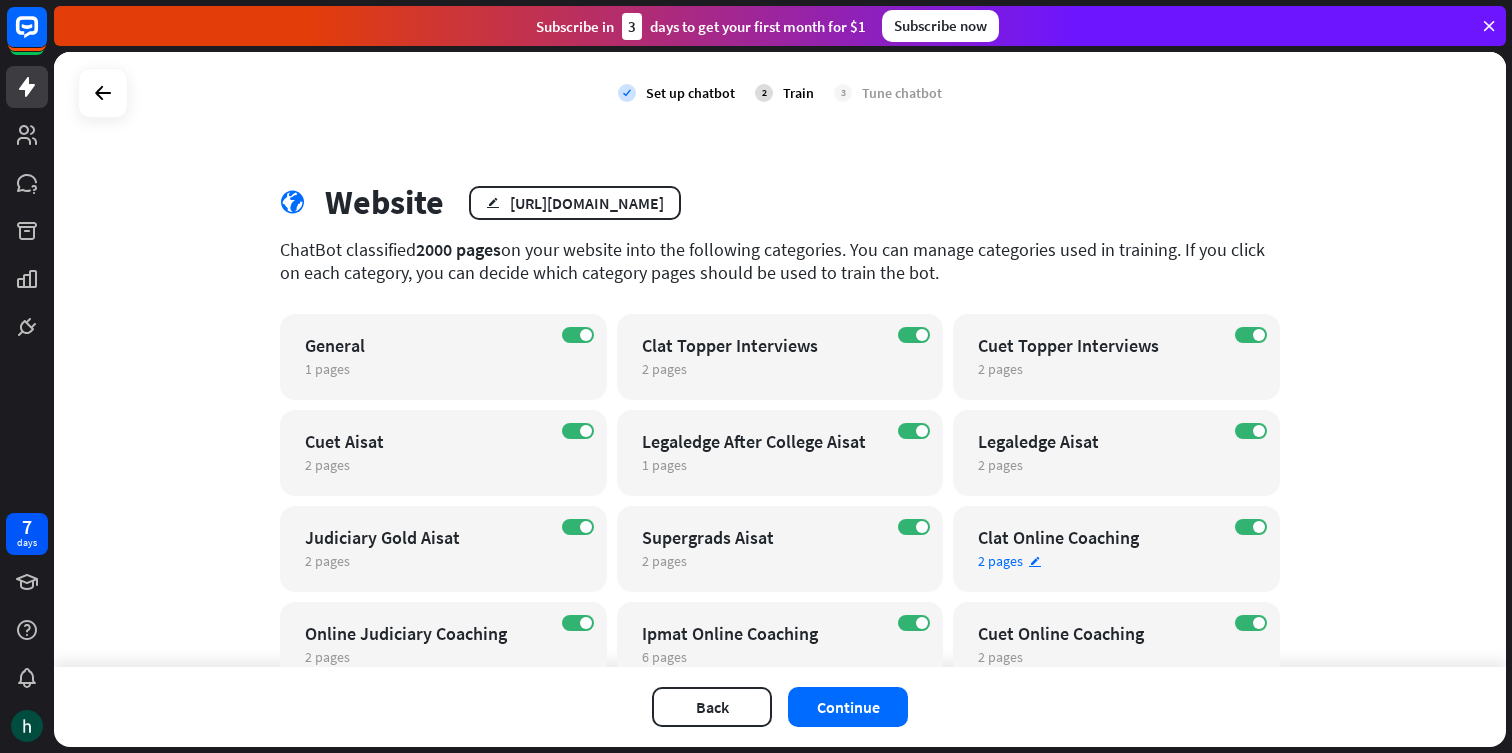 click on "Clat Online Coaching" at bounding box center (1099, 537) 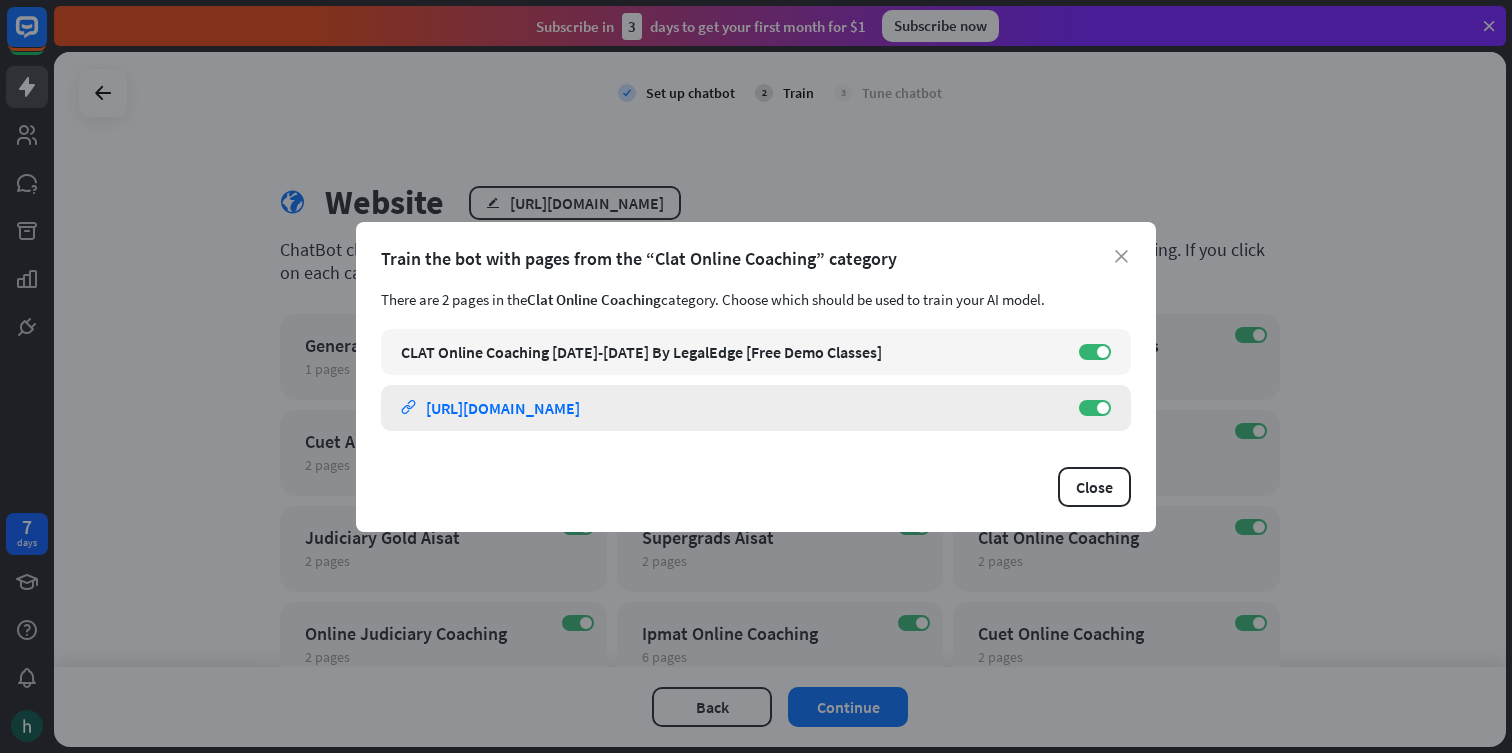 click on "[URL][DOMAIN_NAME]" at bounding box center (503, 408) 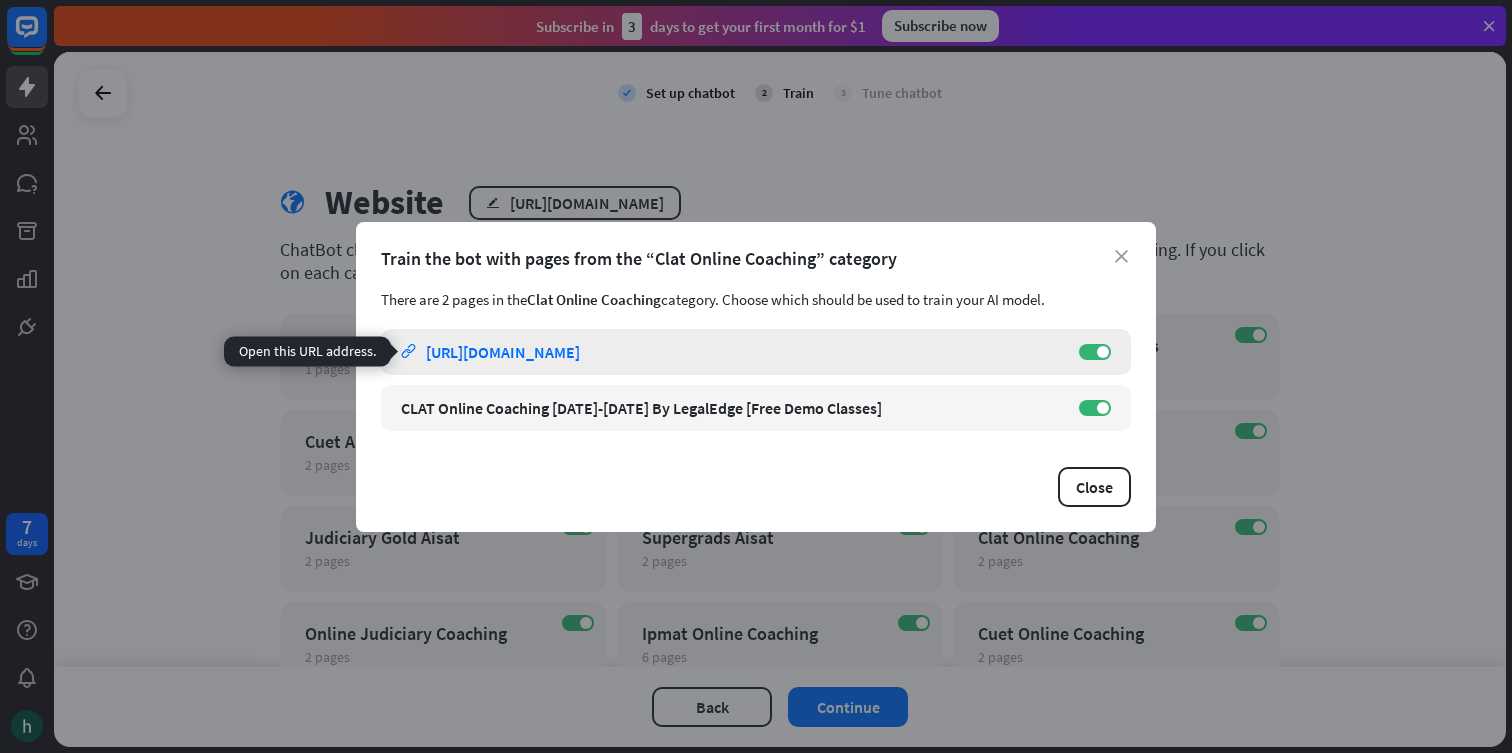 click on "link   [URL][DOMAIN_NAME]" at bounding box center (730, 352) 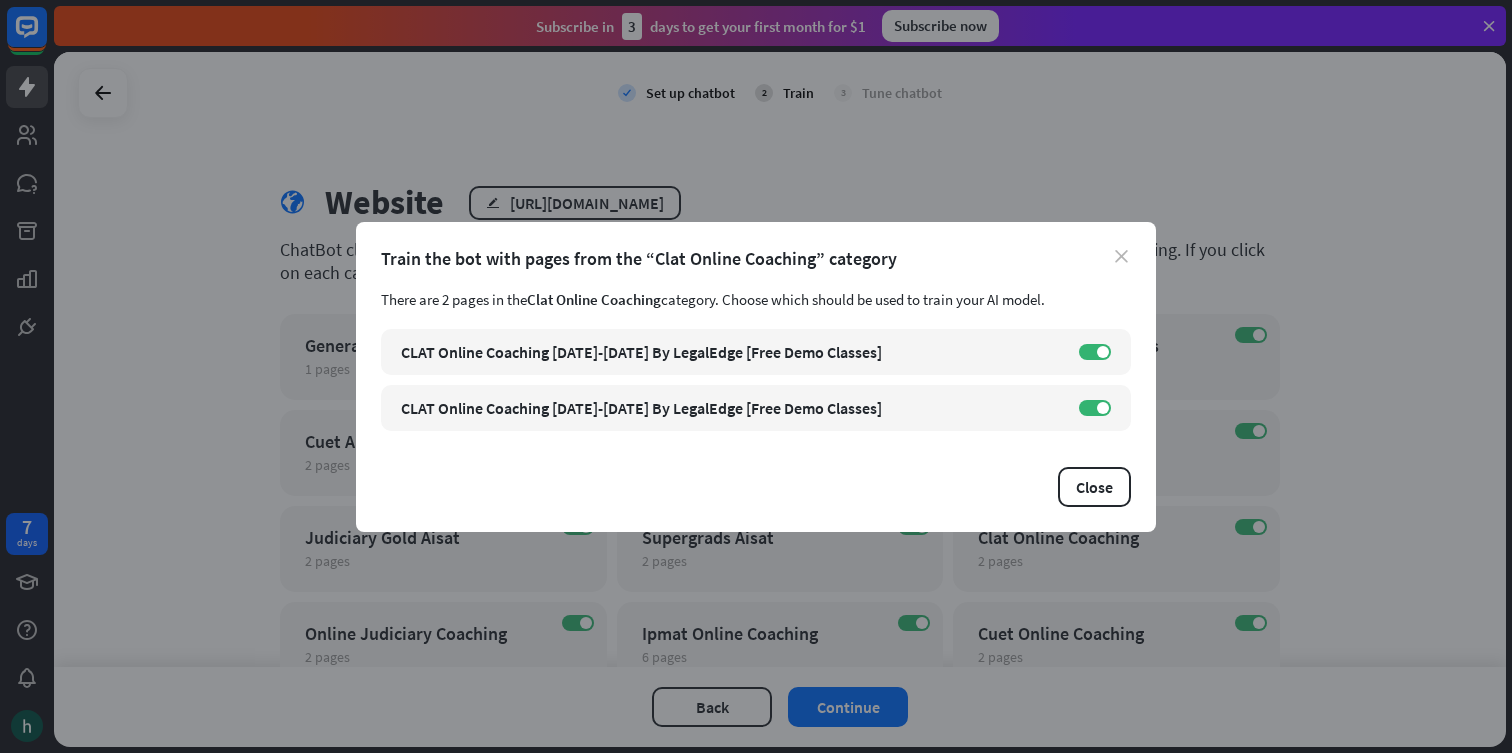 click on "close" at bounding box center (1121, 256) 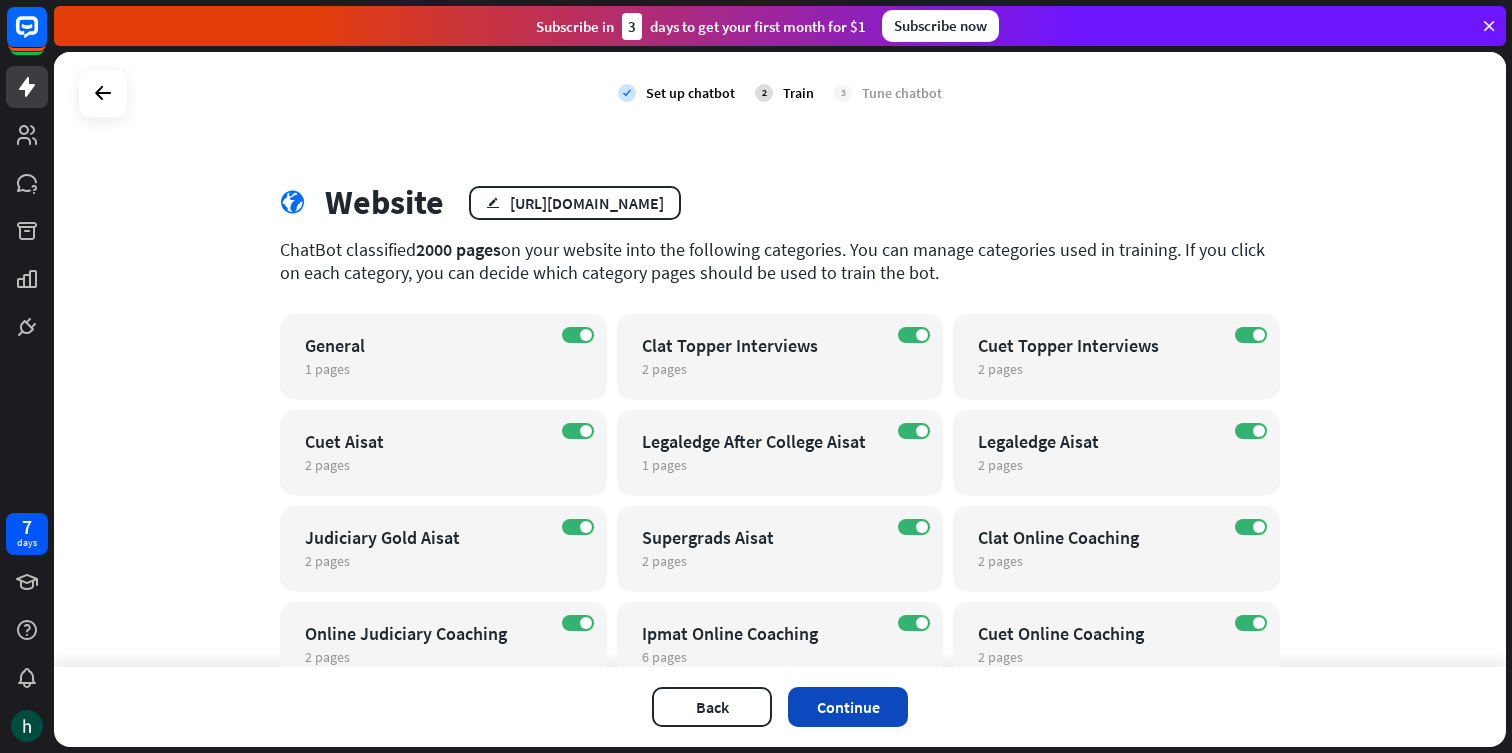 click on "Continue" at bounding box center [848, 707] 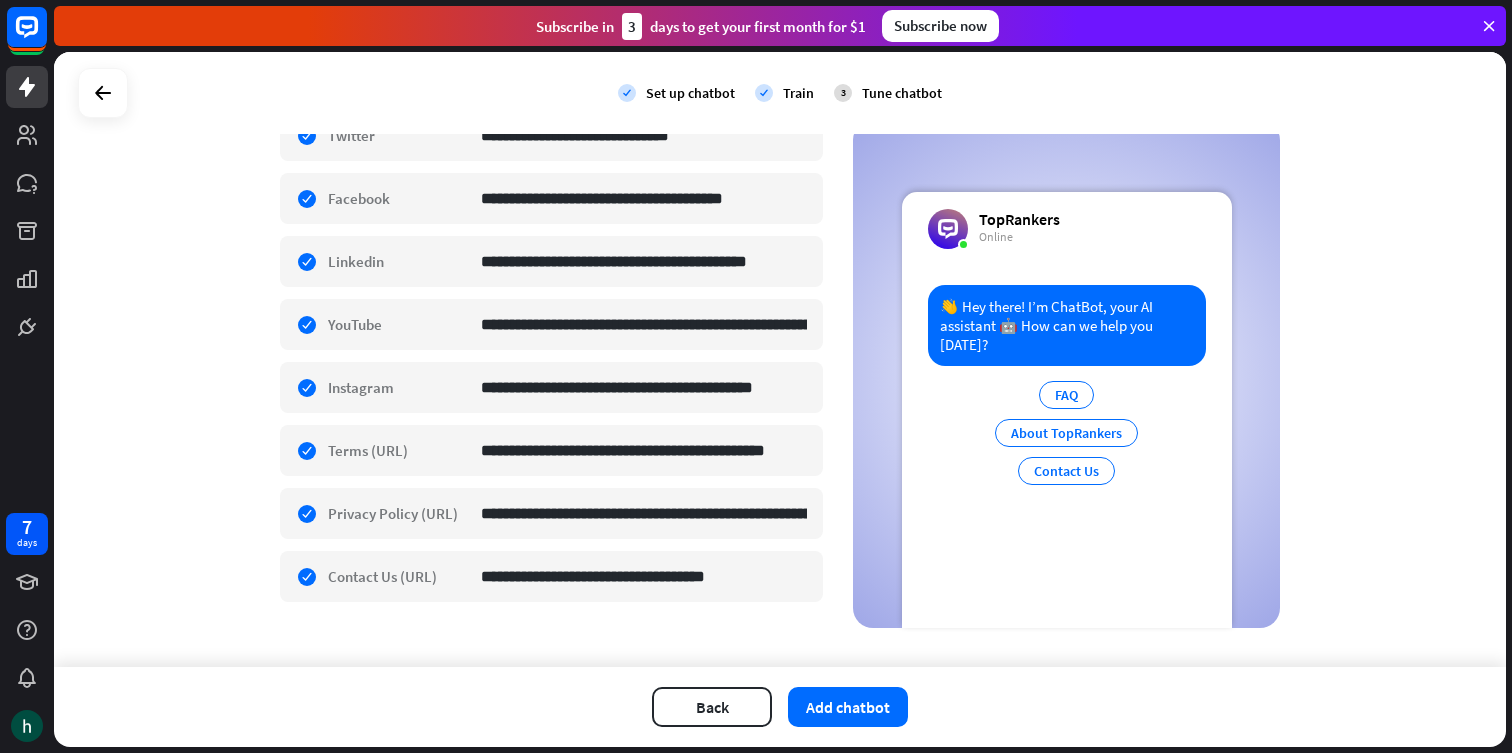 scroll, scrollTop: 728, scrollLeft: 0, axis: vertical 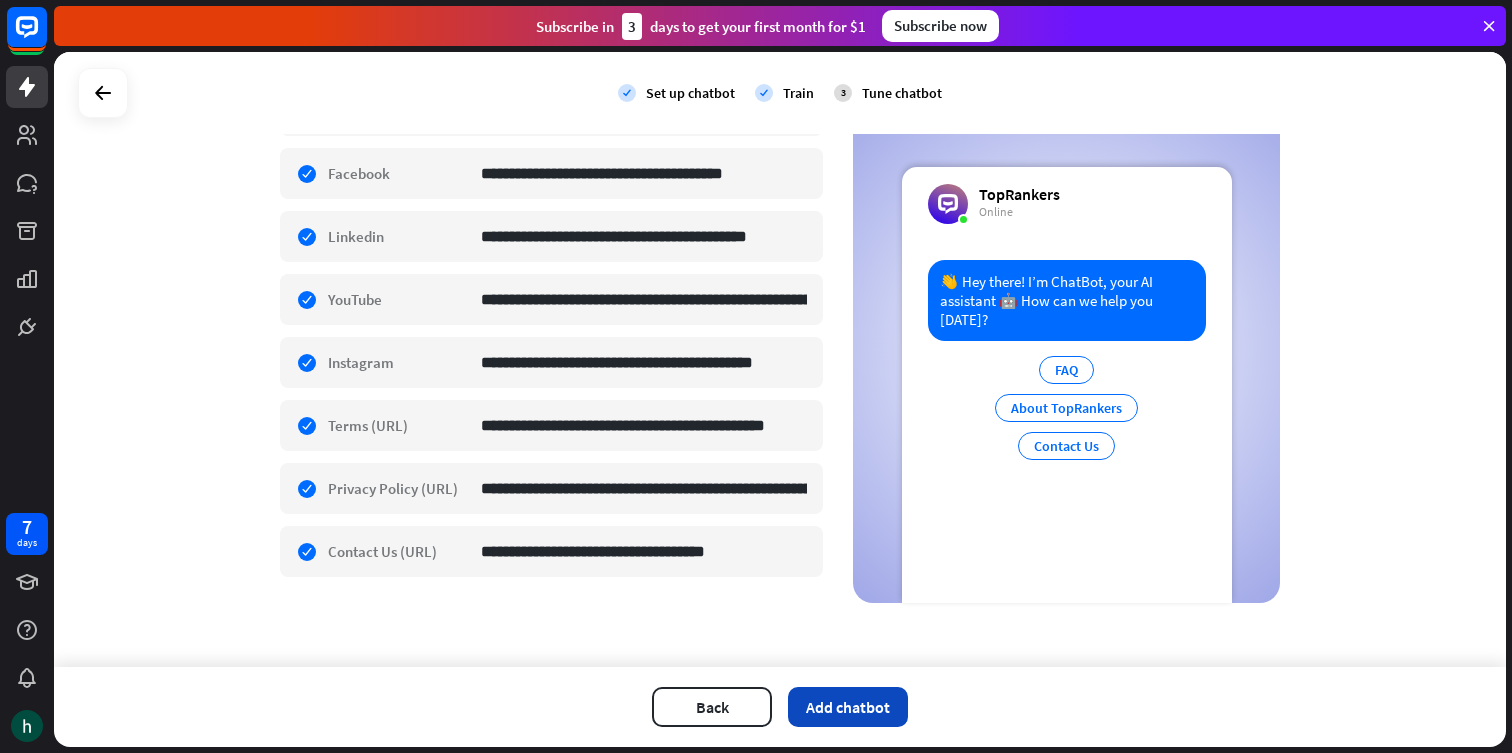click on "Add chatbot" at bounding box center (848, 707) 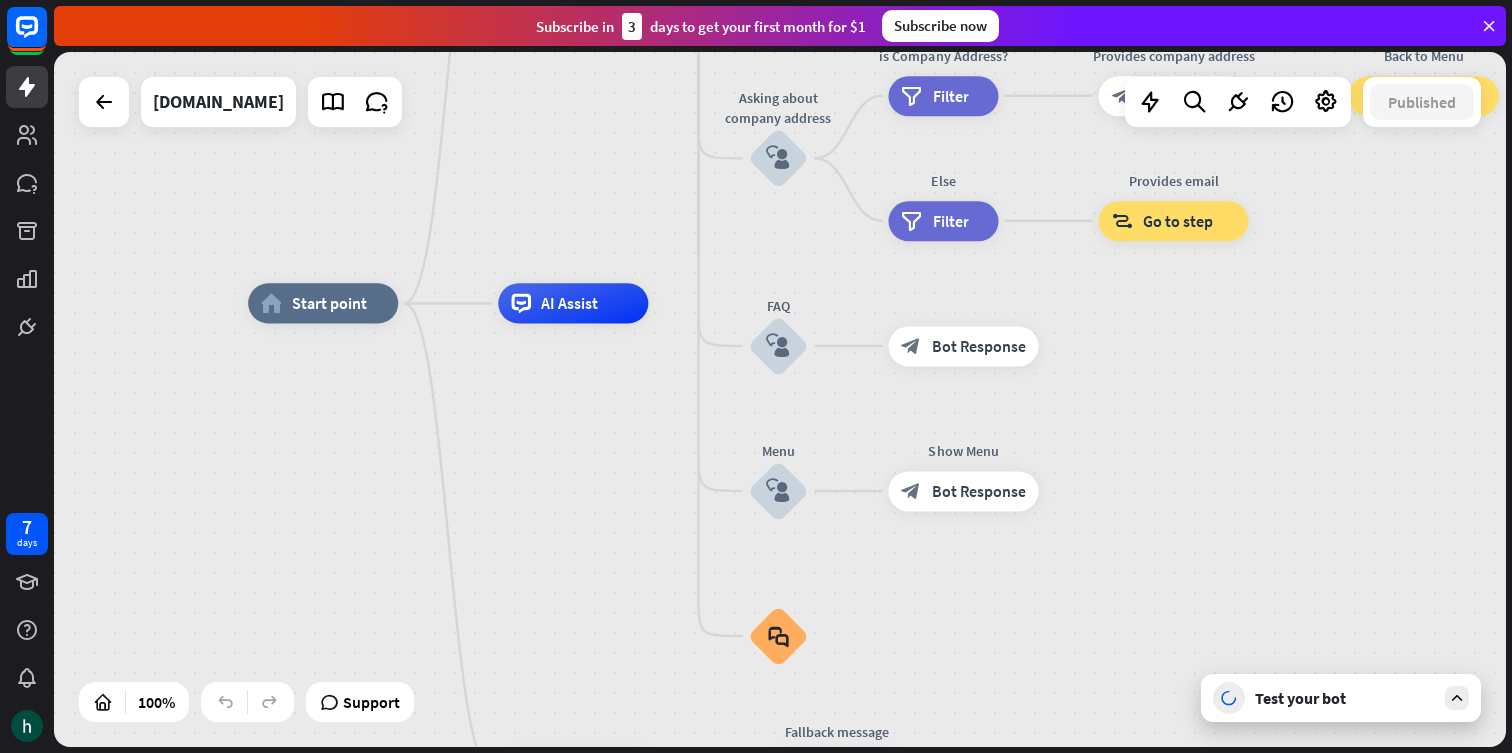 click on "Test your bot" at bounding box center [1341, 698] 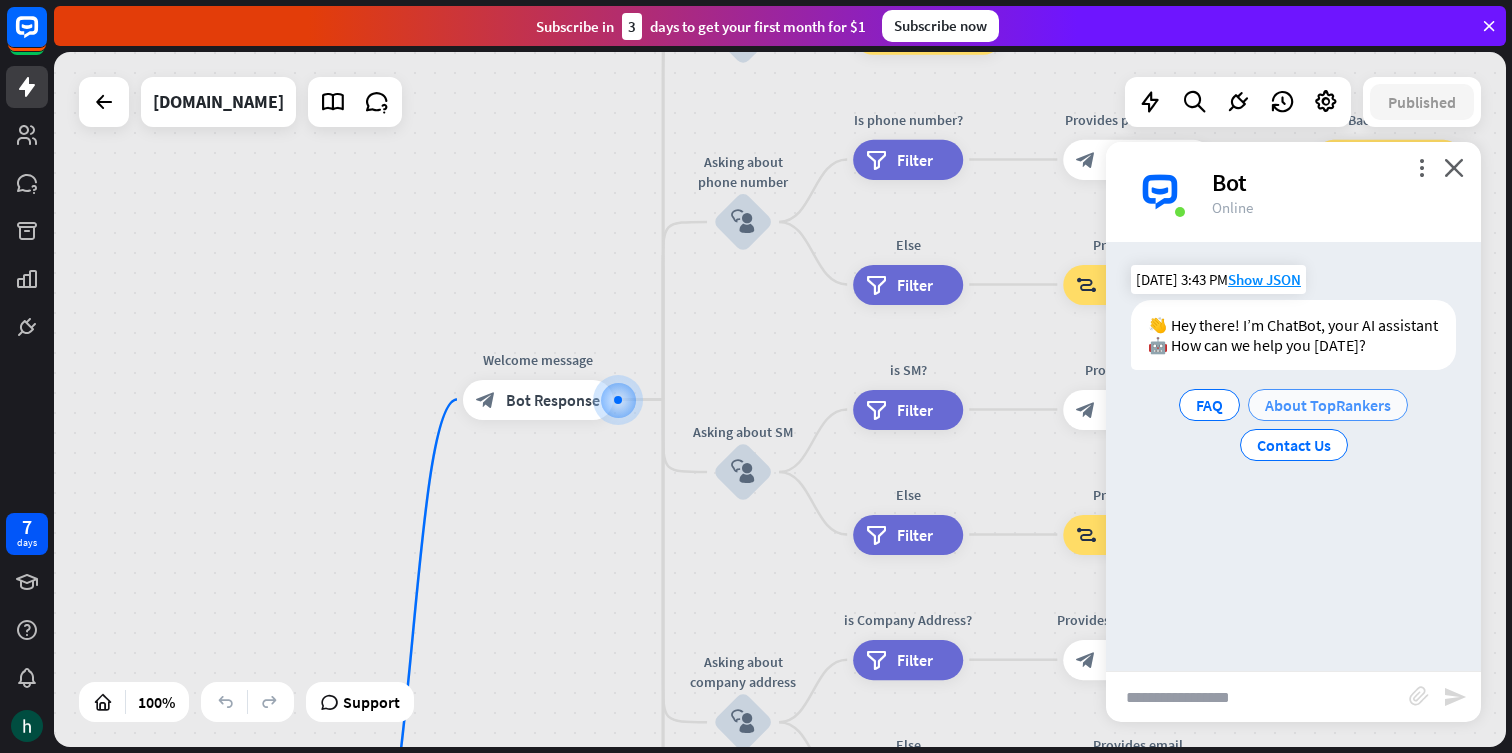 click on "About TopRankers" at bounding box center [1328, 405] 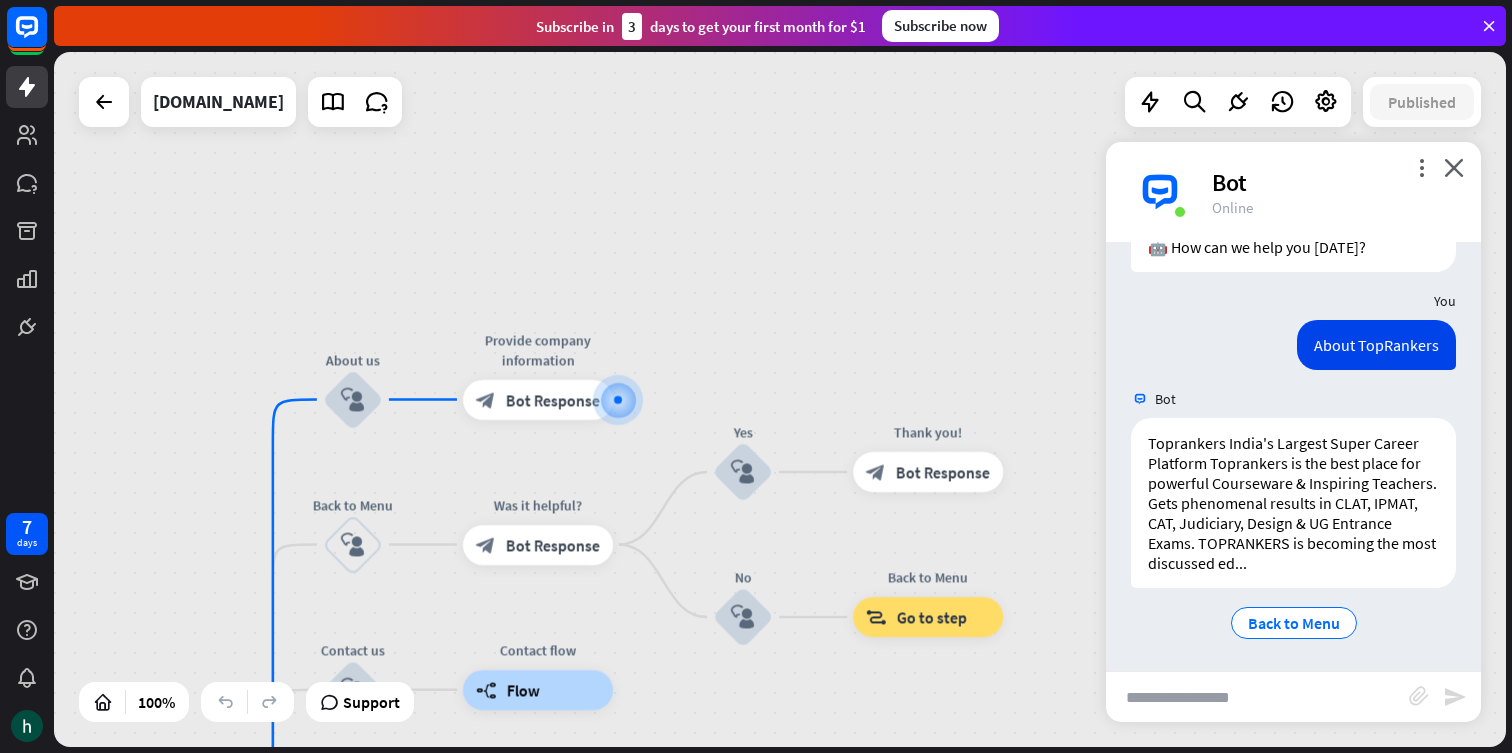 scroll, scrollTop: 100, scrollLeft: 0, axis: vertical 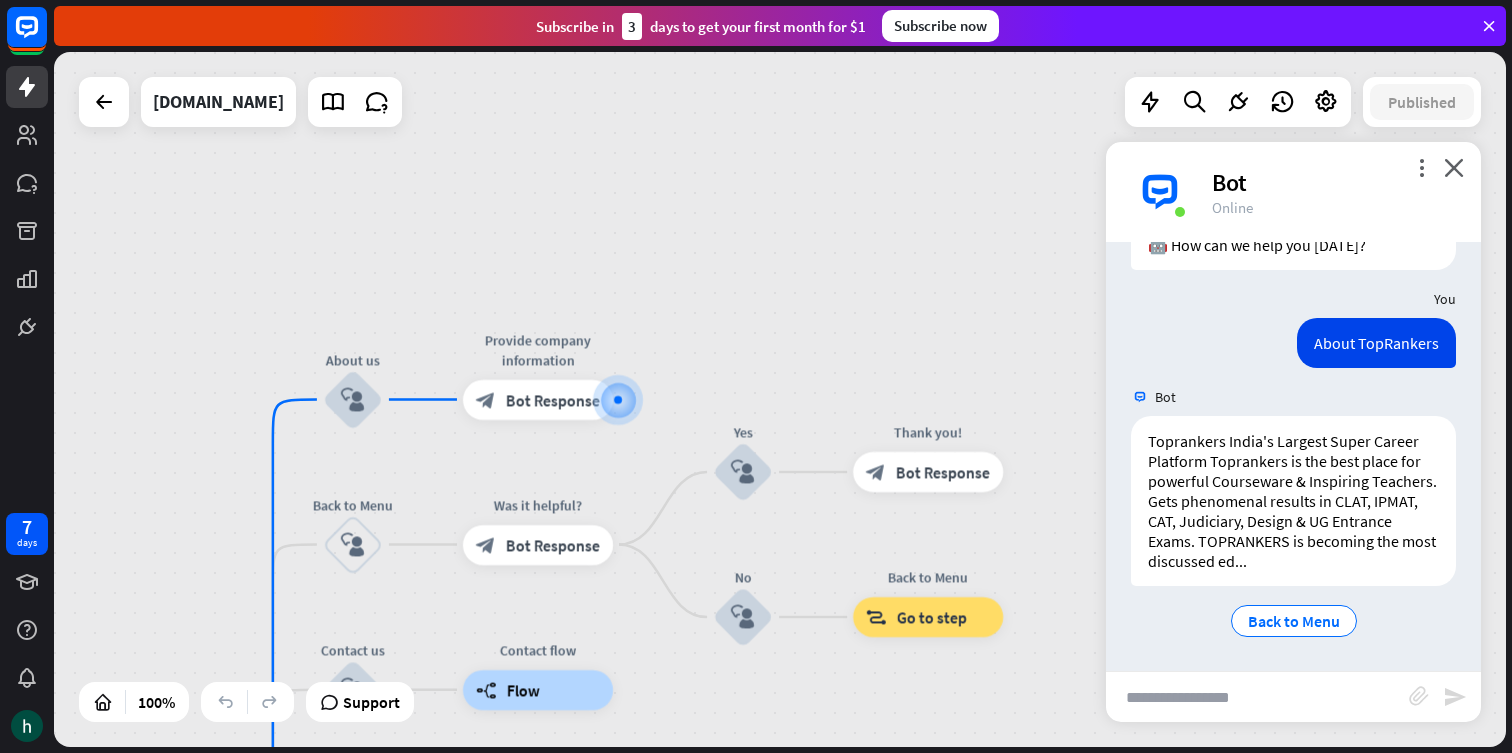 click at bounding box center (1257, 697) 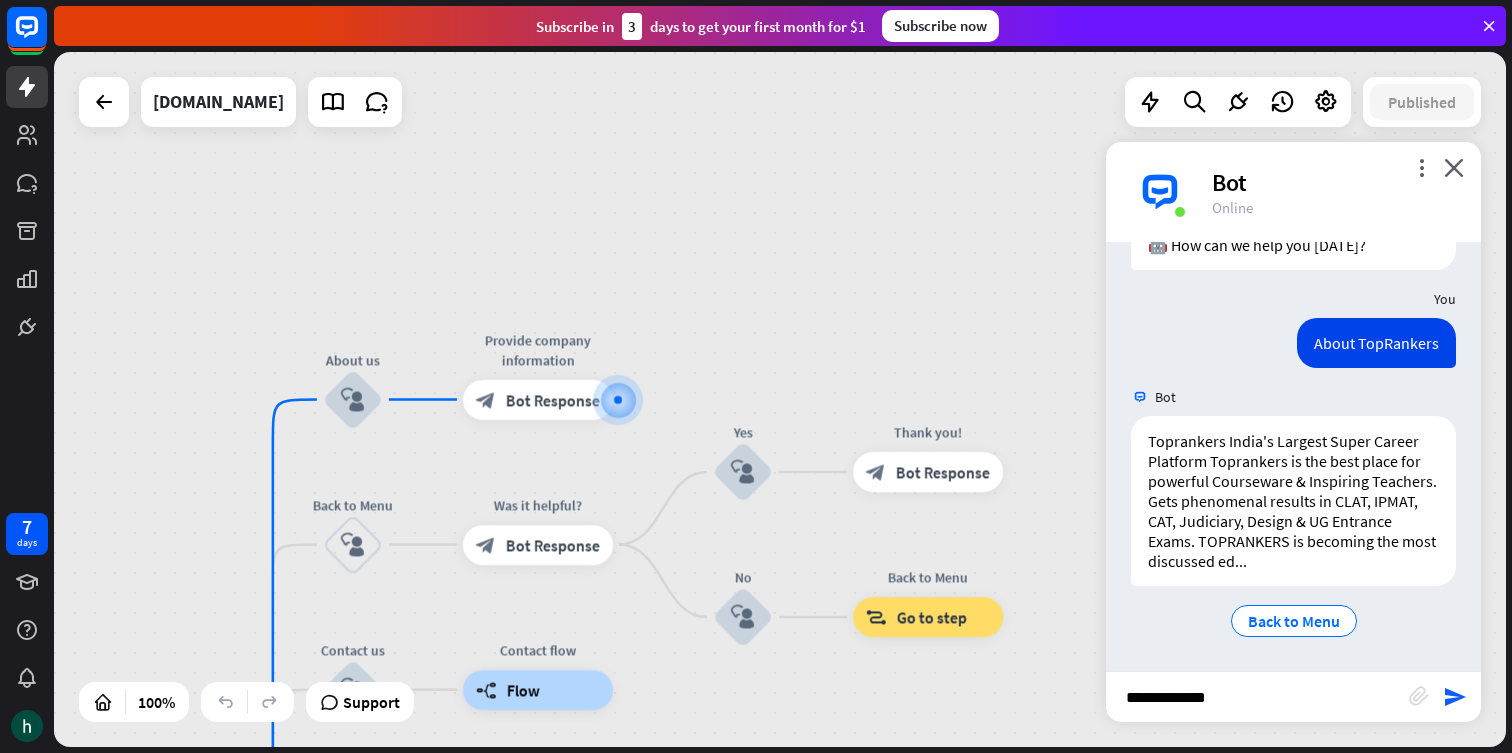 type on "**********" 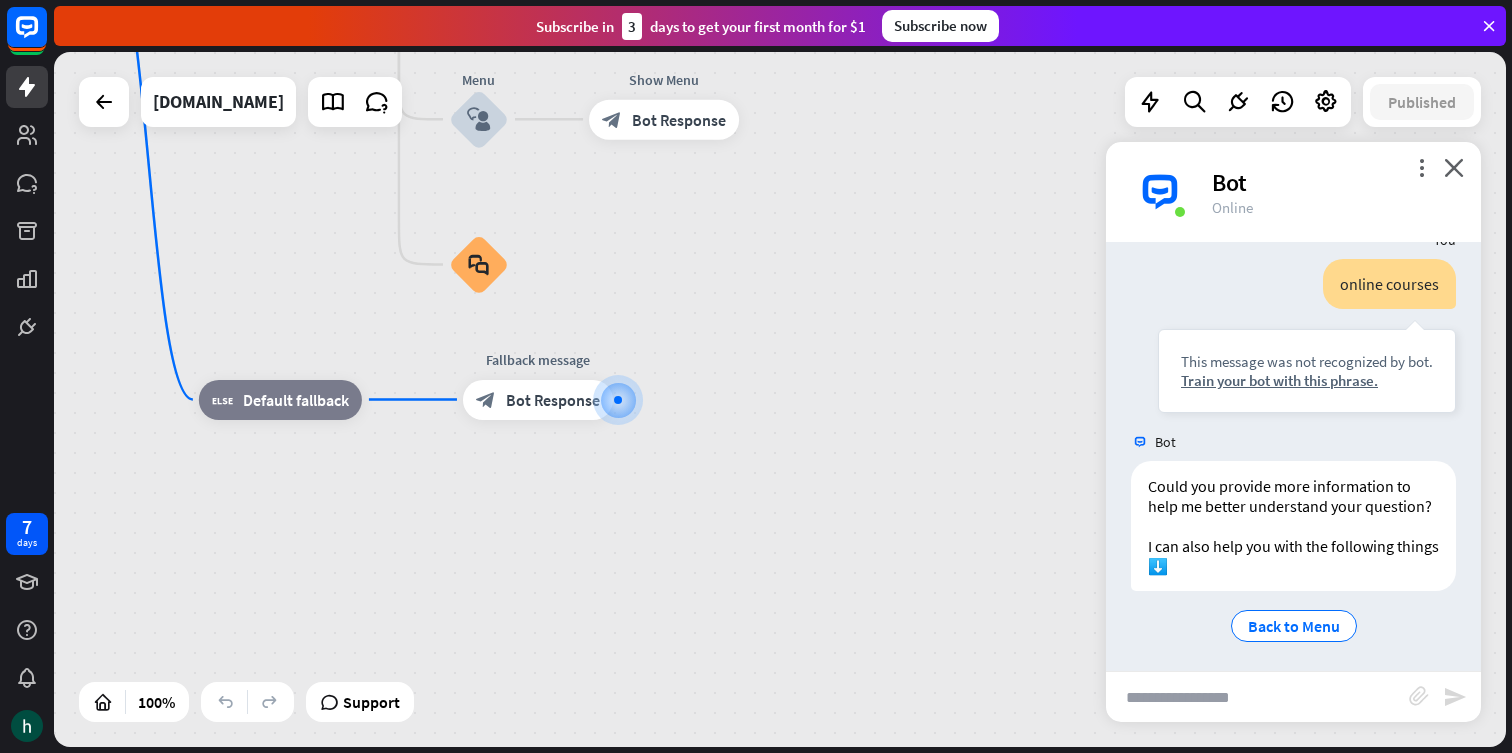 scroll, scrollTop: 480, scrollLeft: 0, axis: vertical 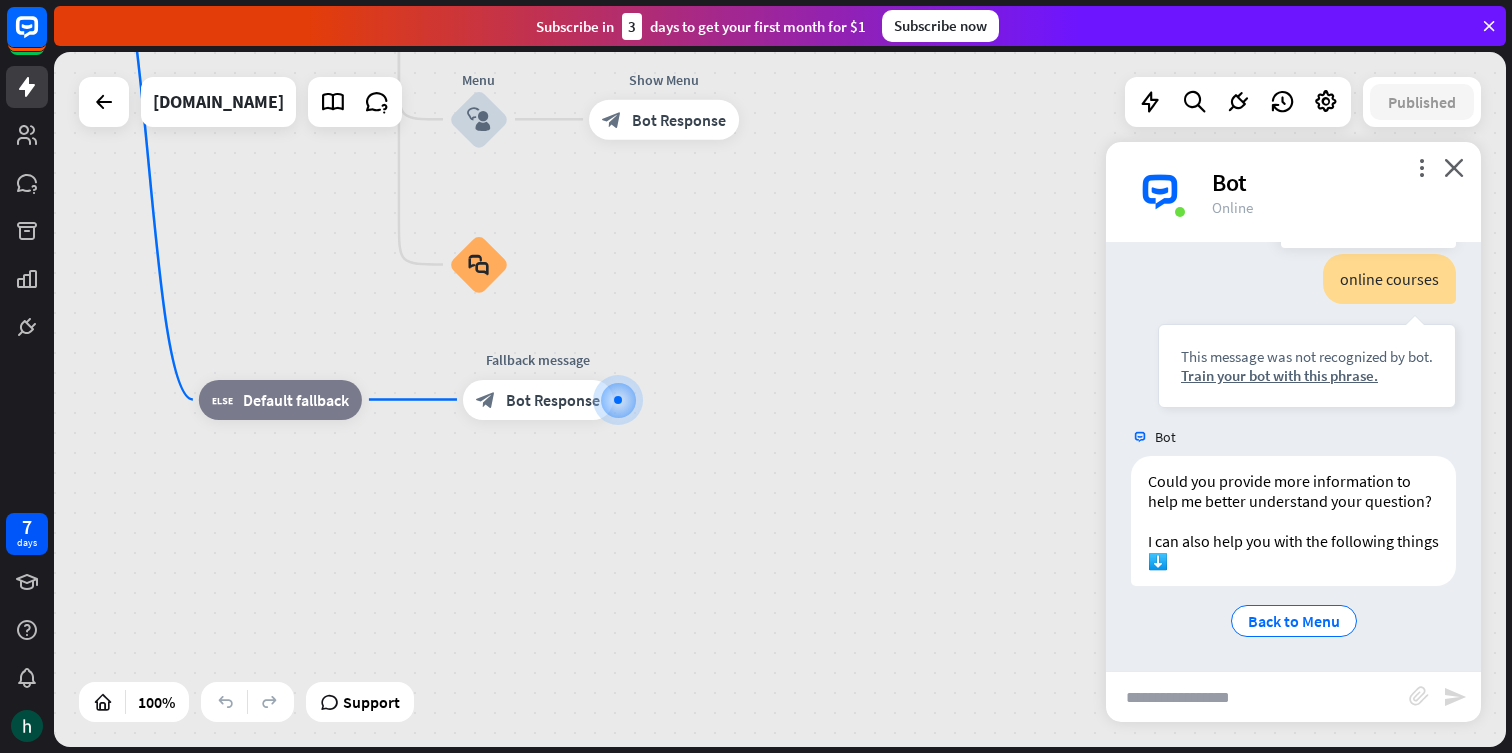 click on "online courses" at bounding box center [1389, 279] 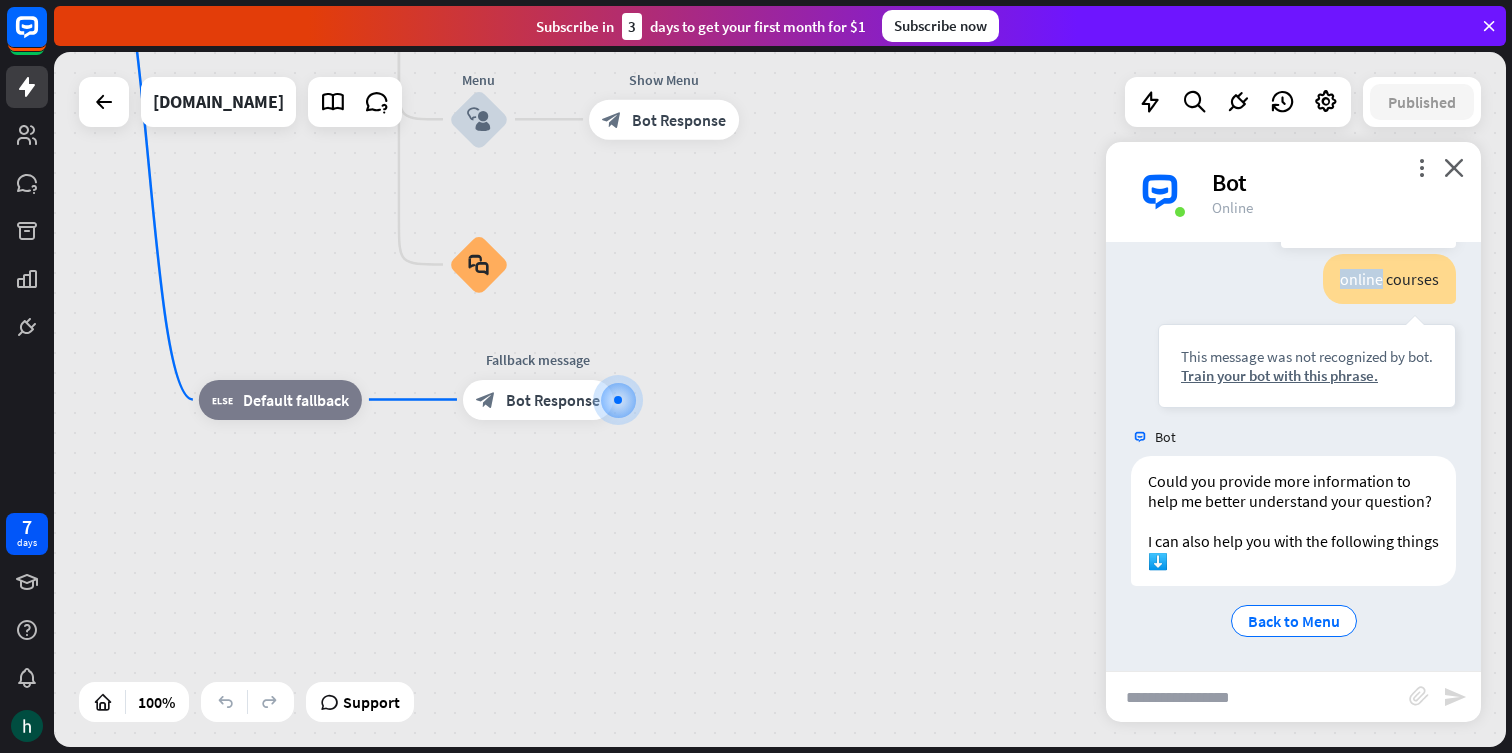 click on "online courses" at bounding box center [1389, 279] 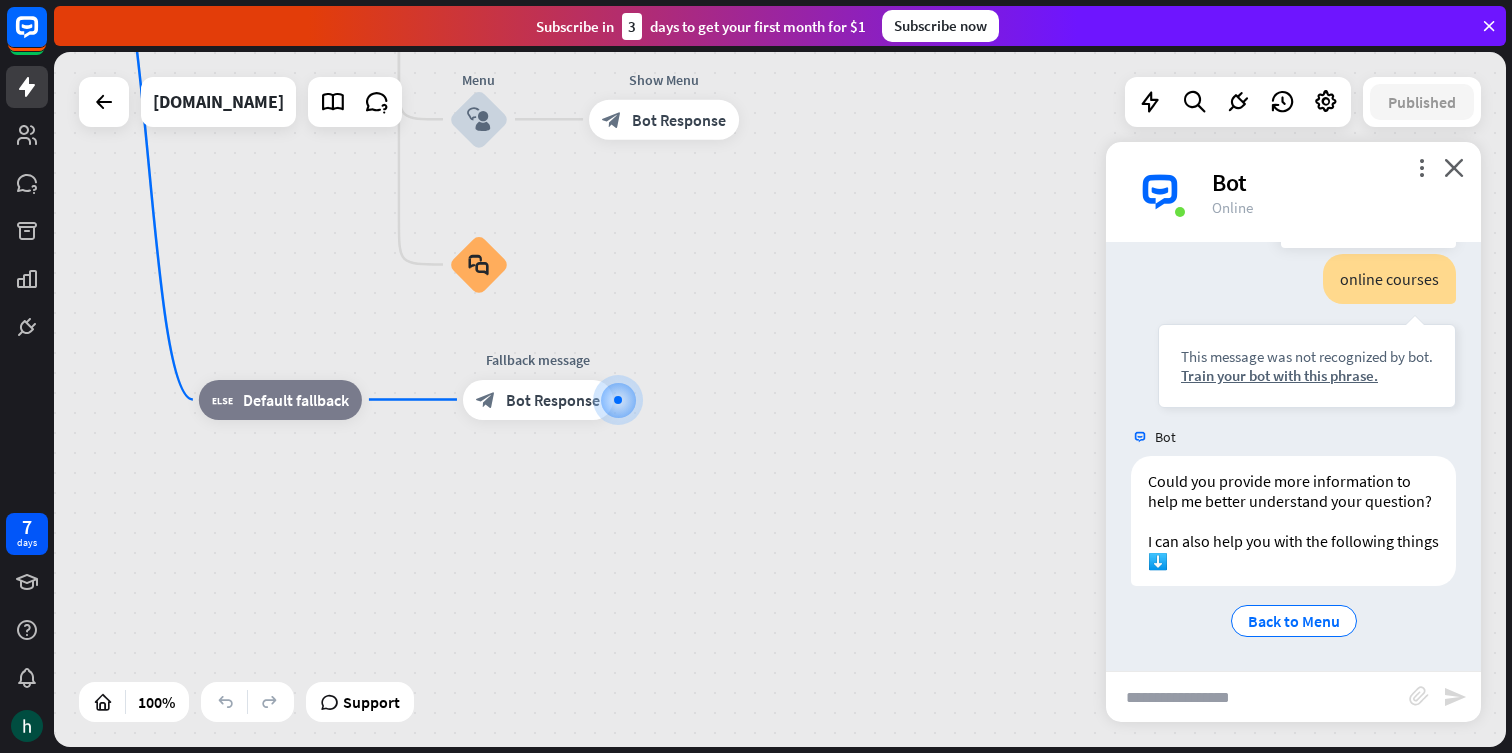 click on "online courses" at bounding box center [1389, 279] 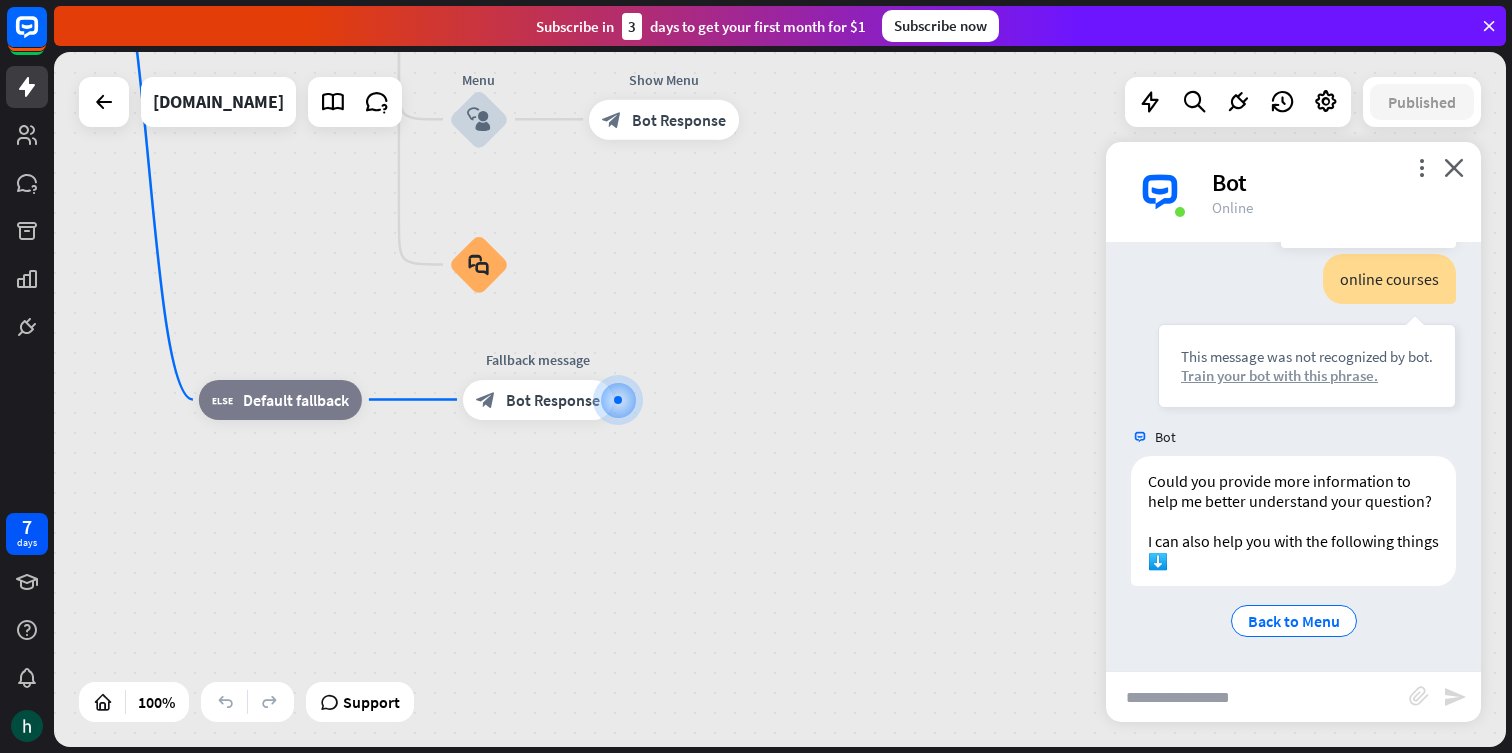 click on "Train your bot with this phrase." at bounding box center (1307, 375) 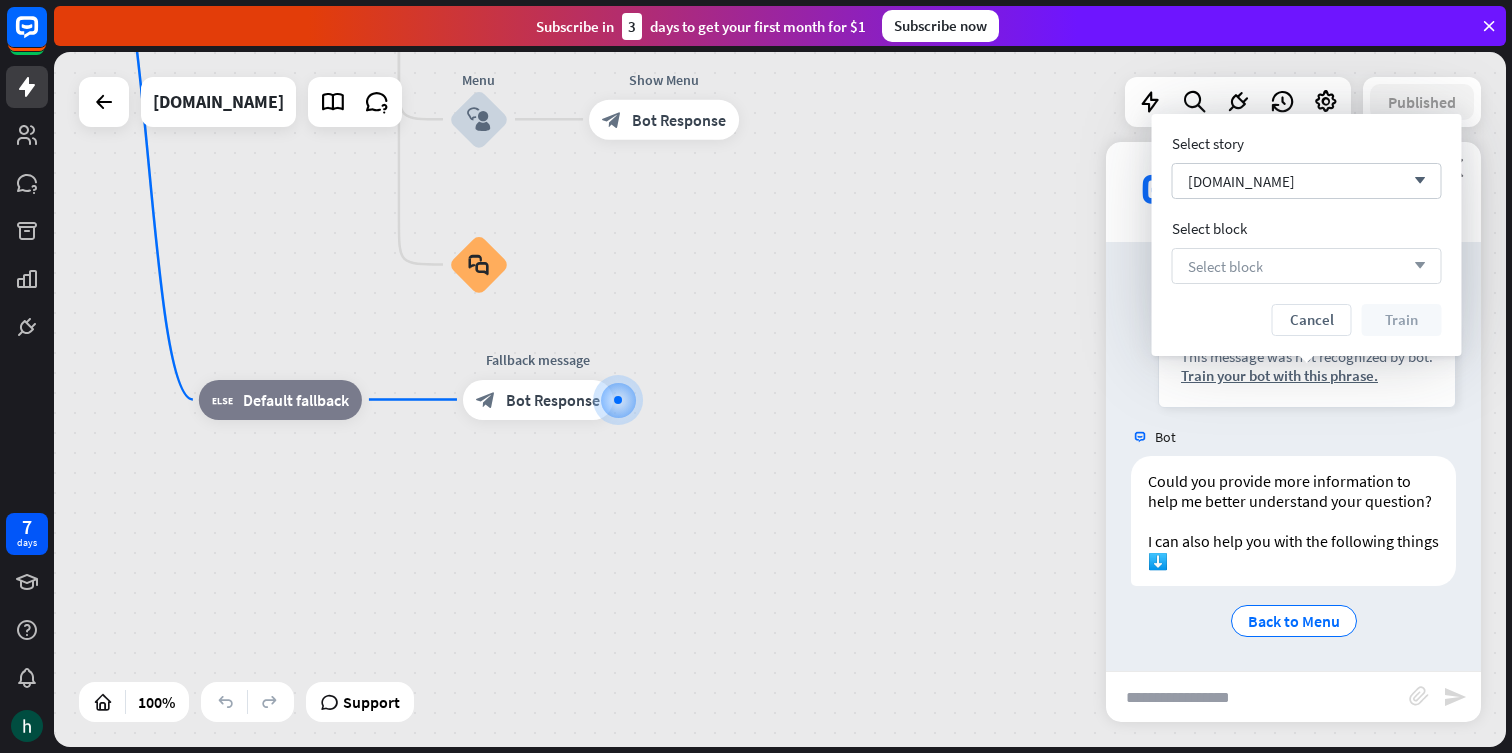 click on "Select block
arrow_down" at bounding box center (1307, 266) 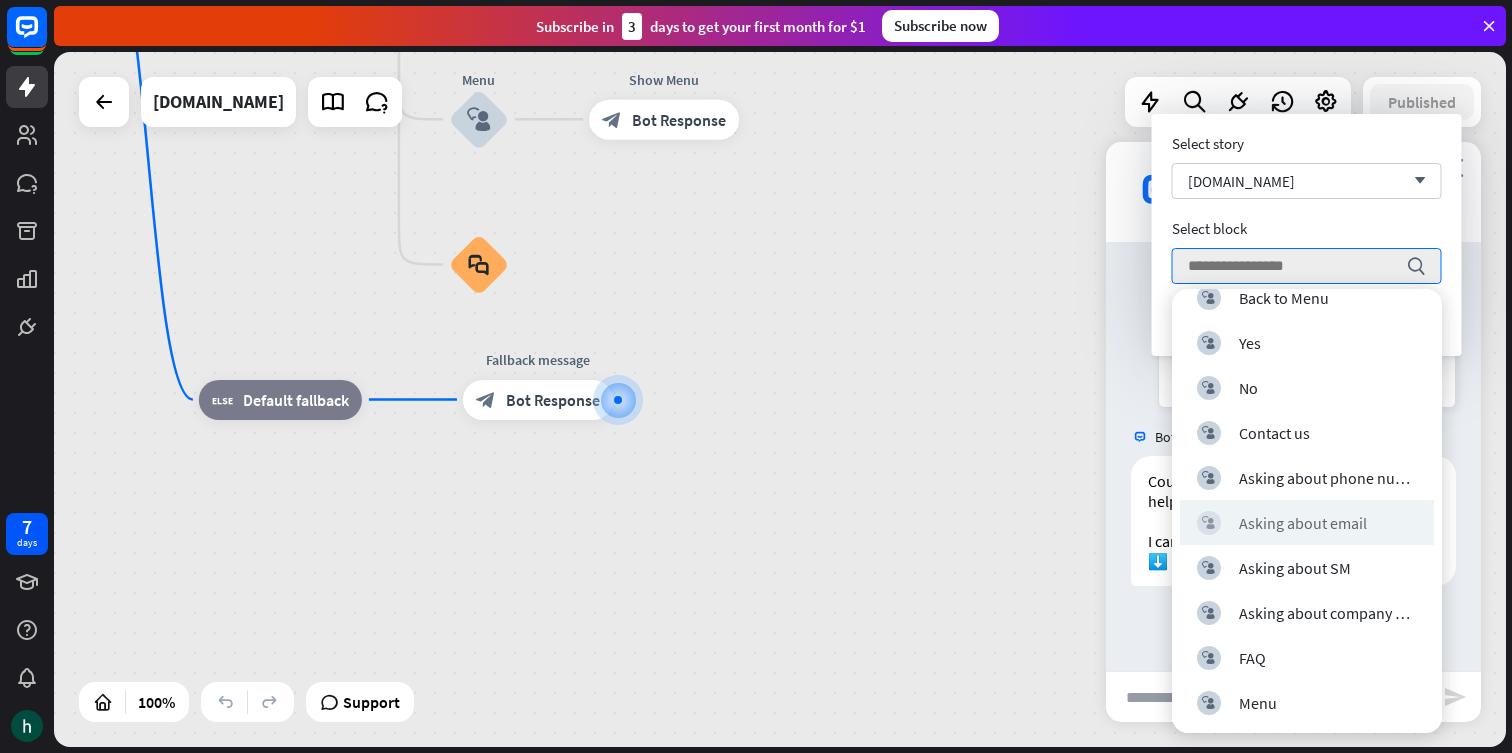 scroll, scrollTop: 0, scrollLeft: 0, axis: both 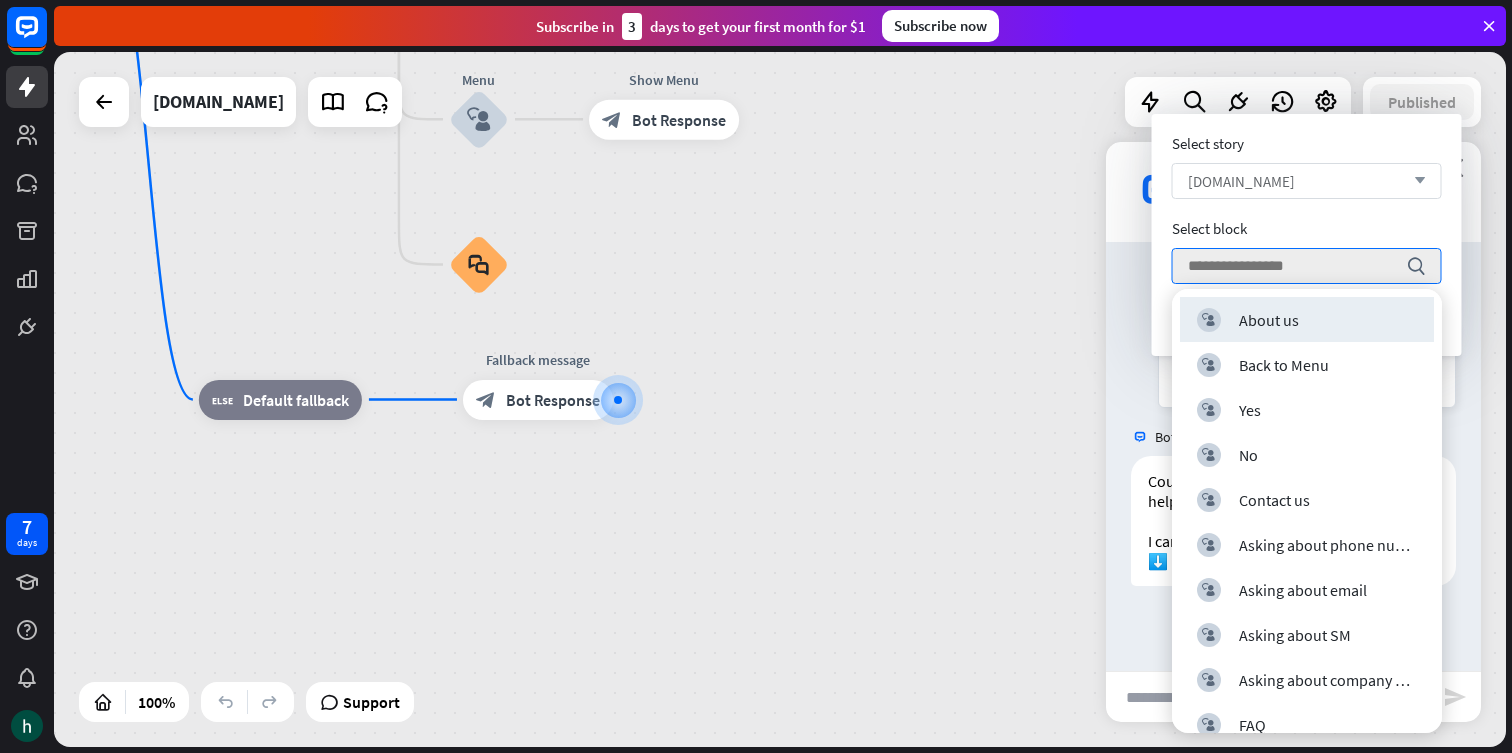 click on "[DOMAIN_NAME]
arrow_down" at bounding box center (1307, 181) 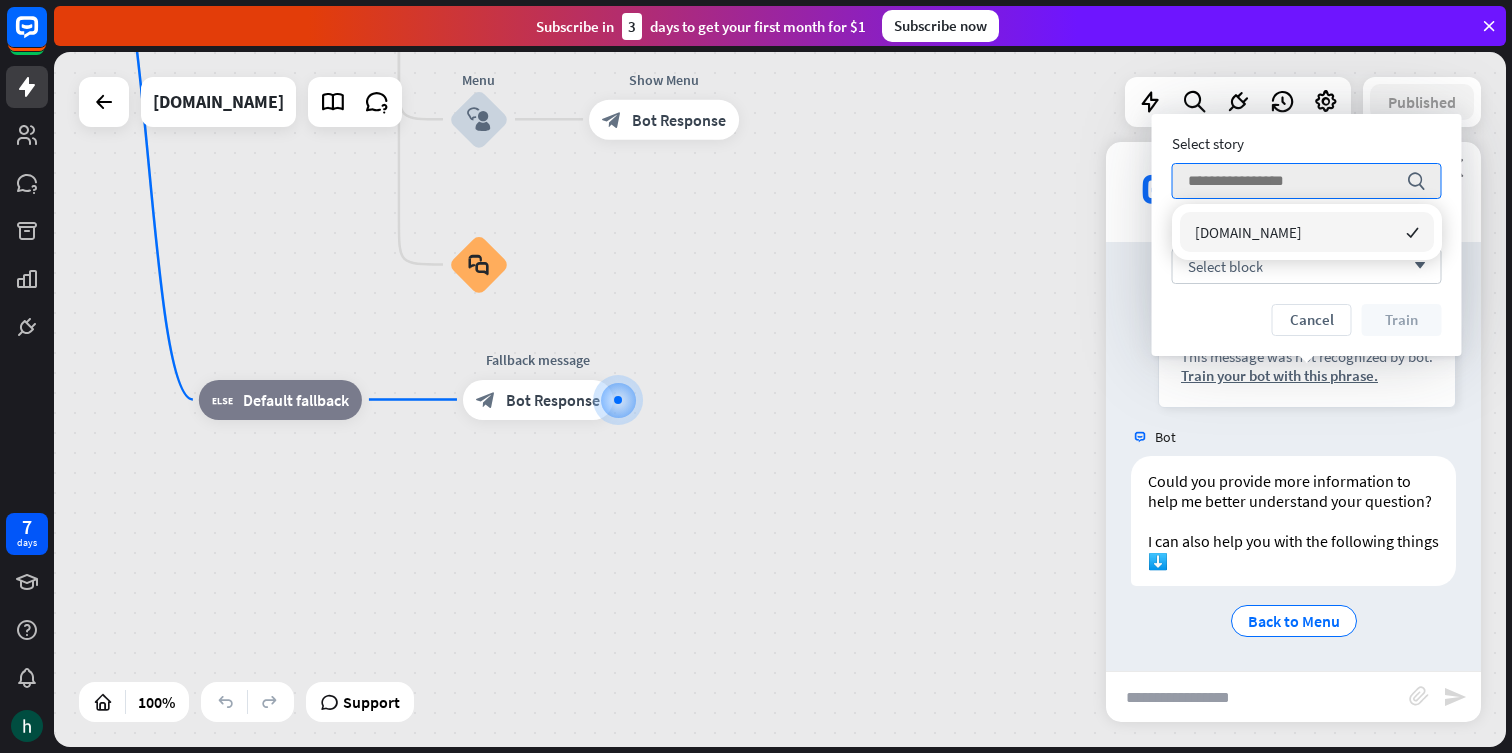 click on "[DOMAIN_NAME]
checked" at bounding box center [1307, 232] 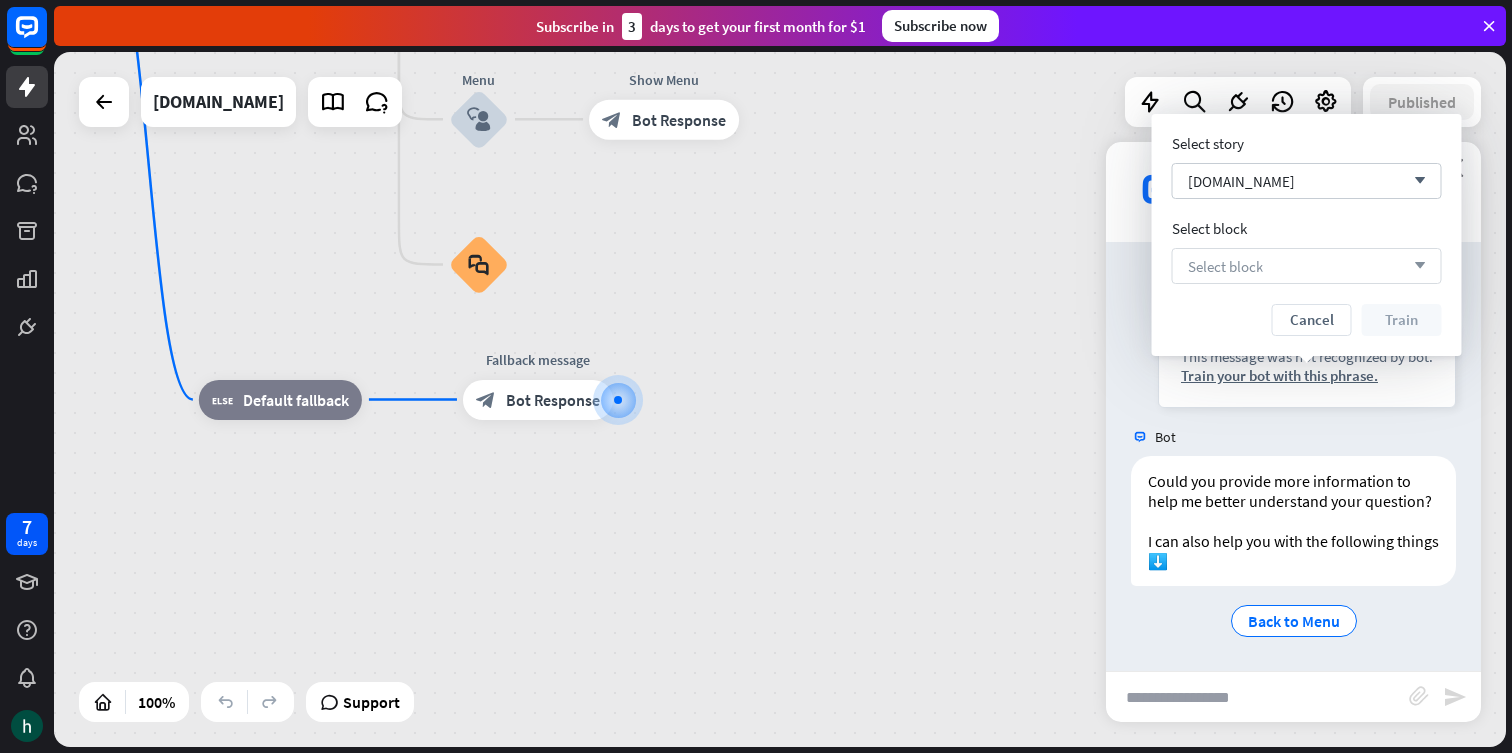 click on "Select block
arrow_down" at bounding box center [1307, 266] 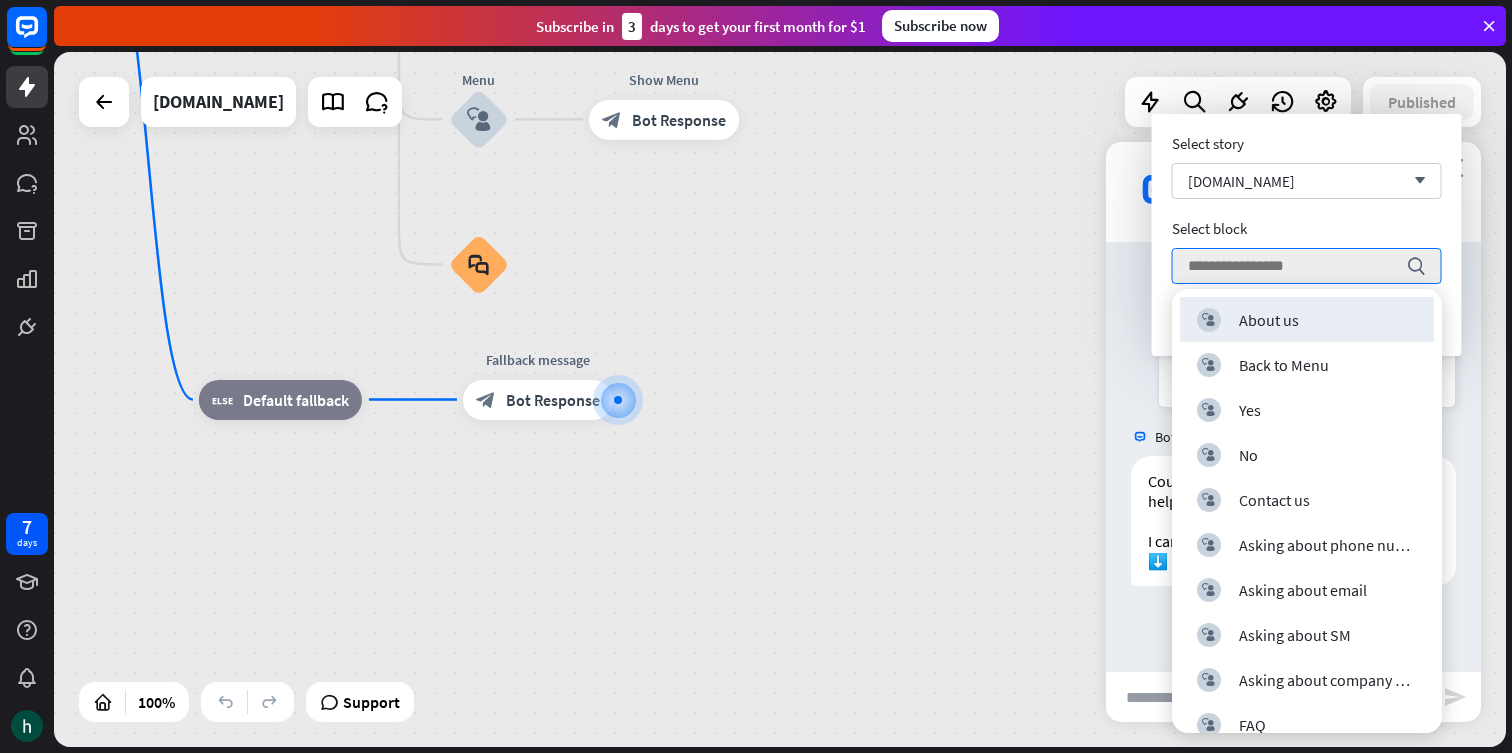 click on "Select story
[DOMAIN_NAME]
arrow_down
Select block
search
Cancel
Train" at bounding box center (1307, 235) 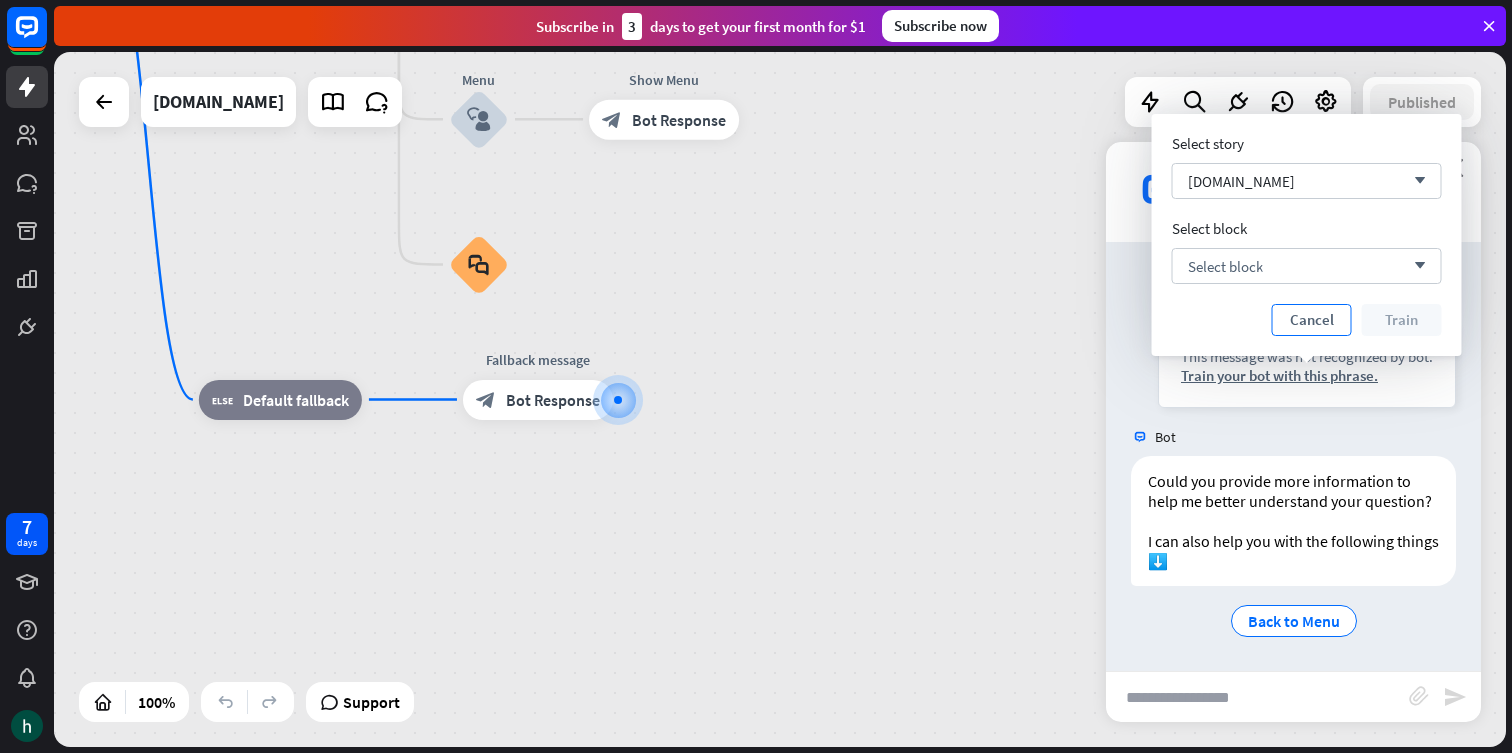 click on "Cancel" at bounding box center (1312, 320) 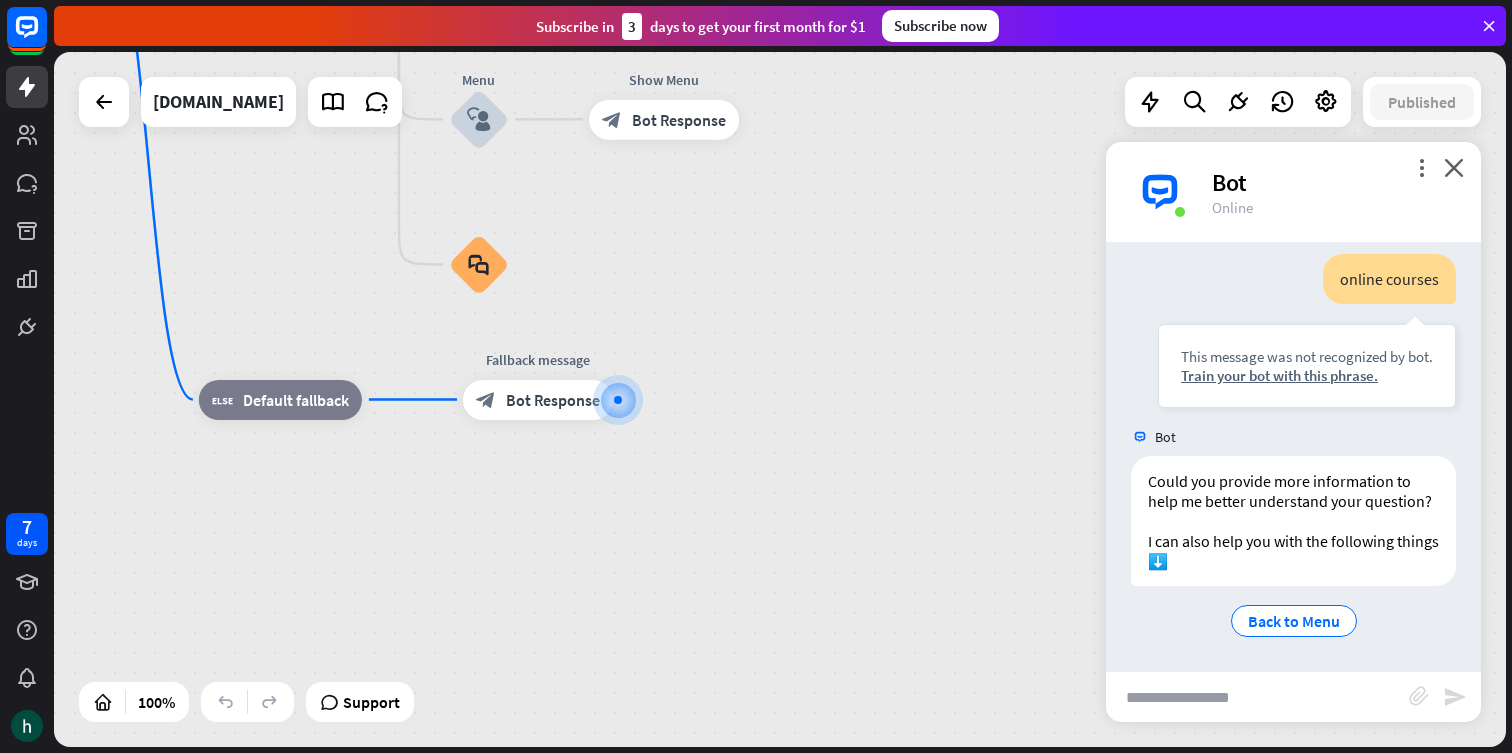 click at bounding box center (1257, 697) 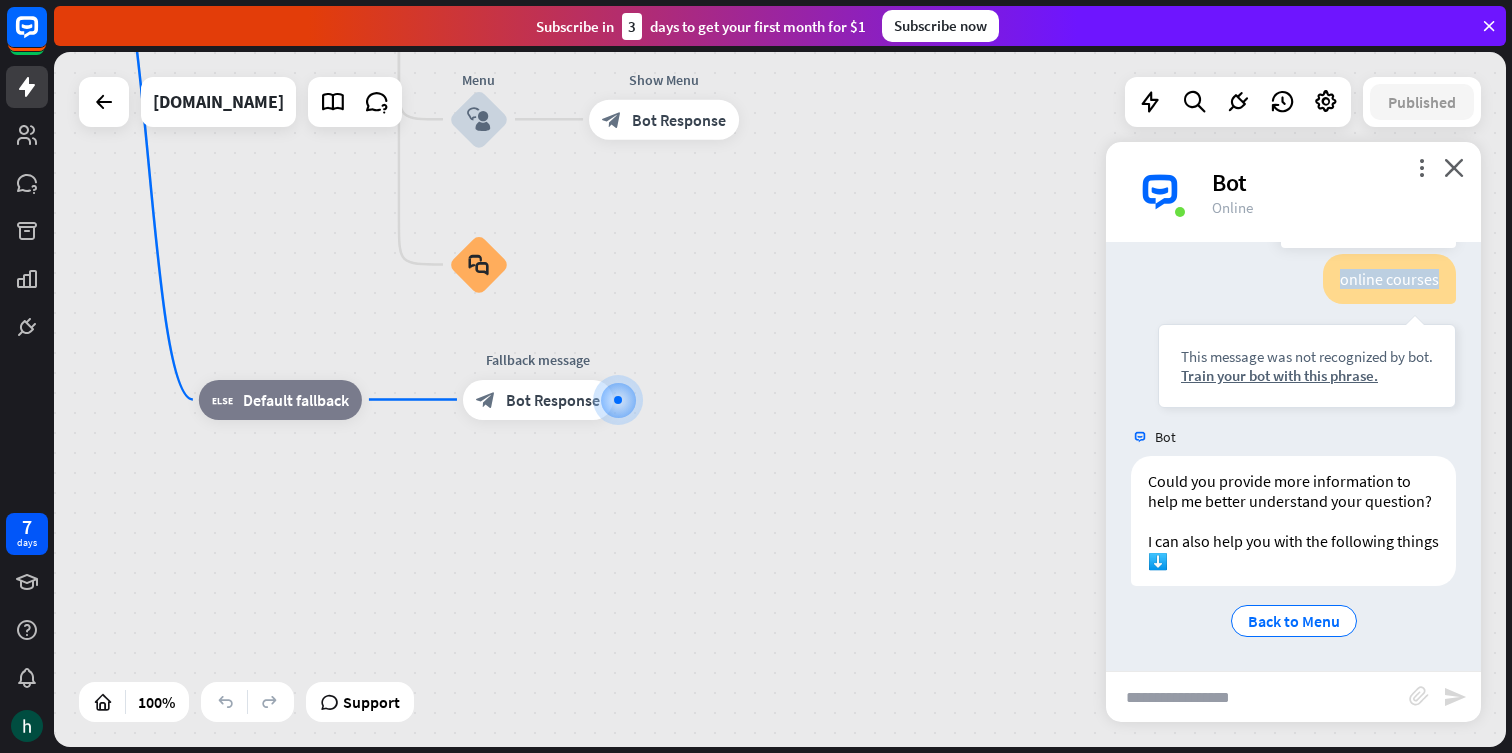 drag, startPoint x: 1341, startPoint y: 279, endPoint x: 1451, endPoint y: 279, distance: 110 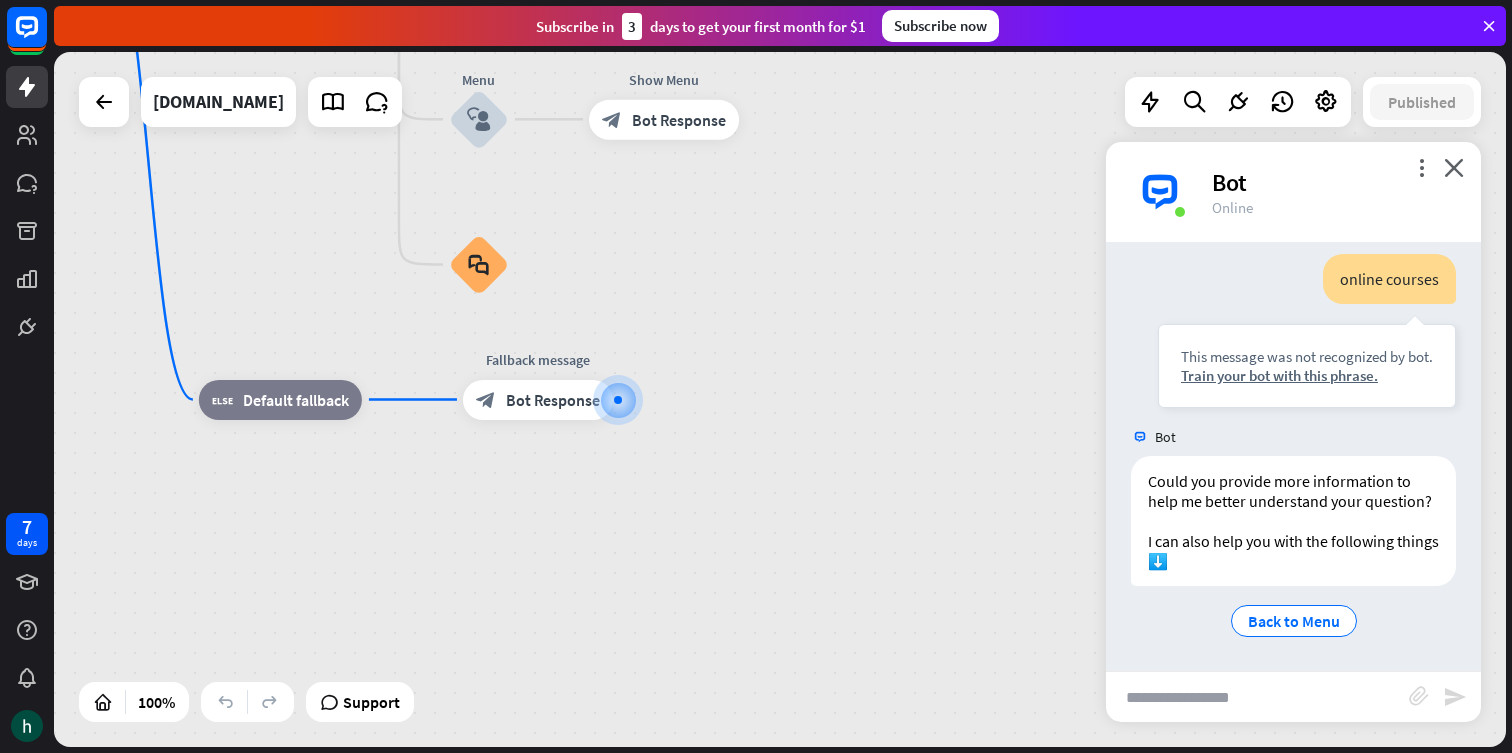 click at bounding box center (1257, 697) 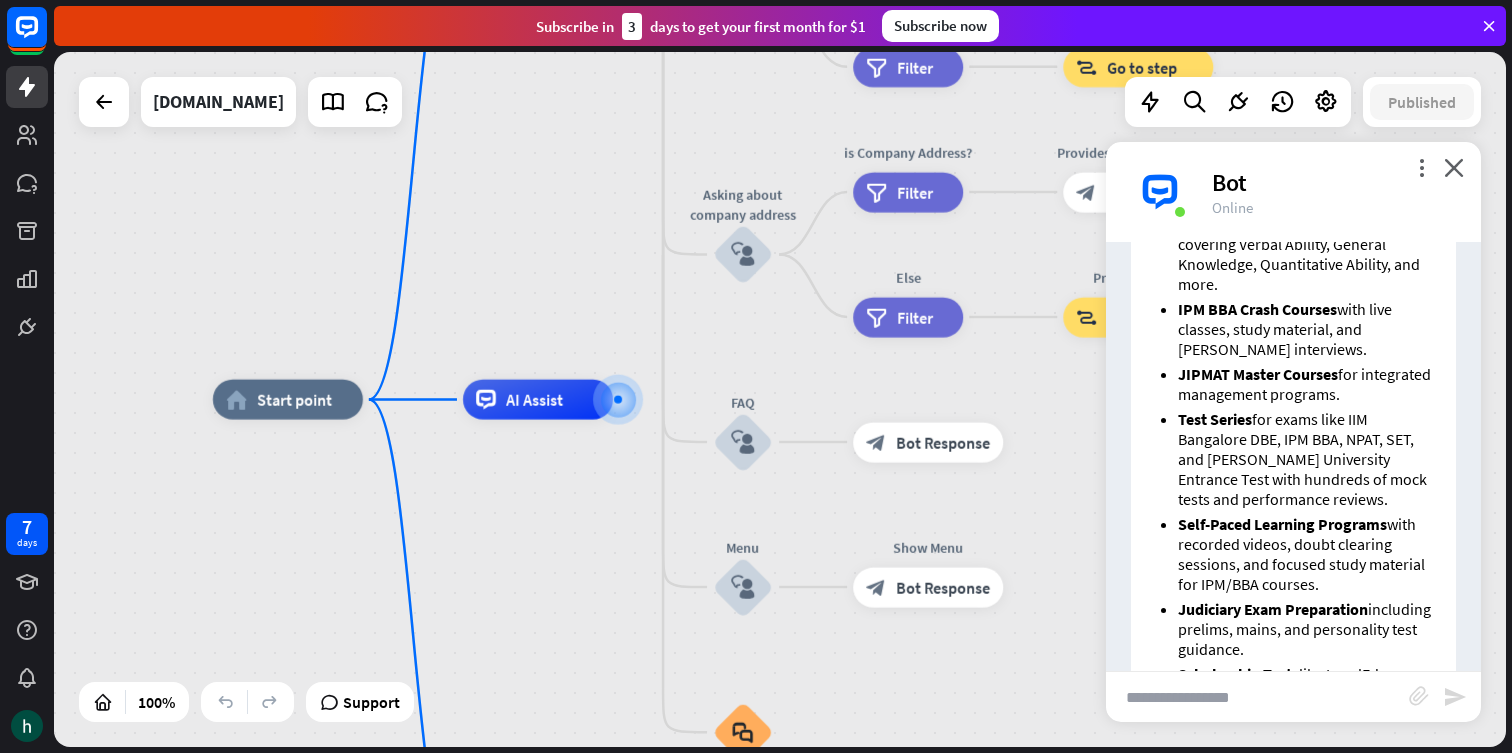 scroll, scrollTop: 1631, scrollLeft: 0, axis: vertical 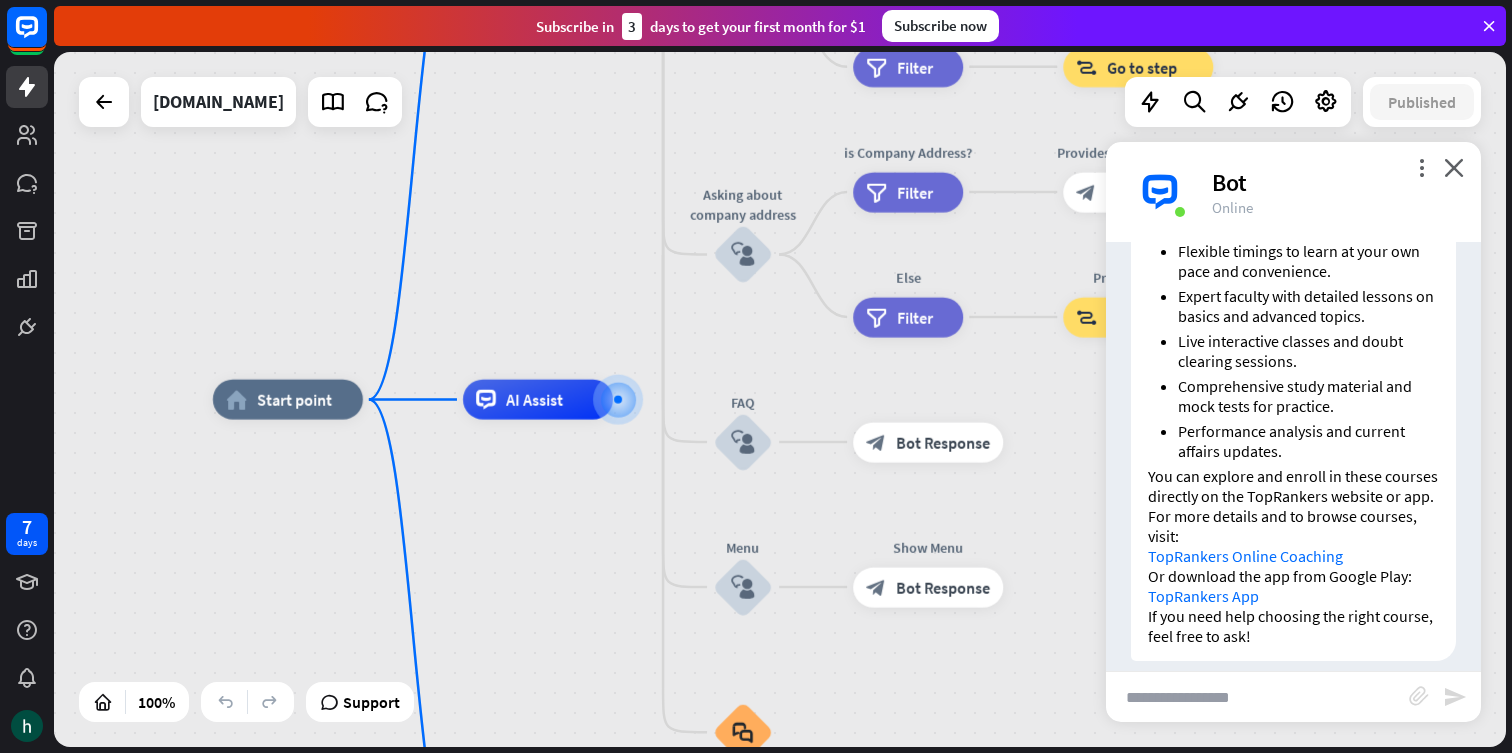 click at bounding box center [1257, 697] 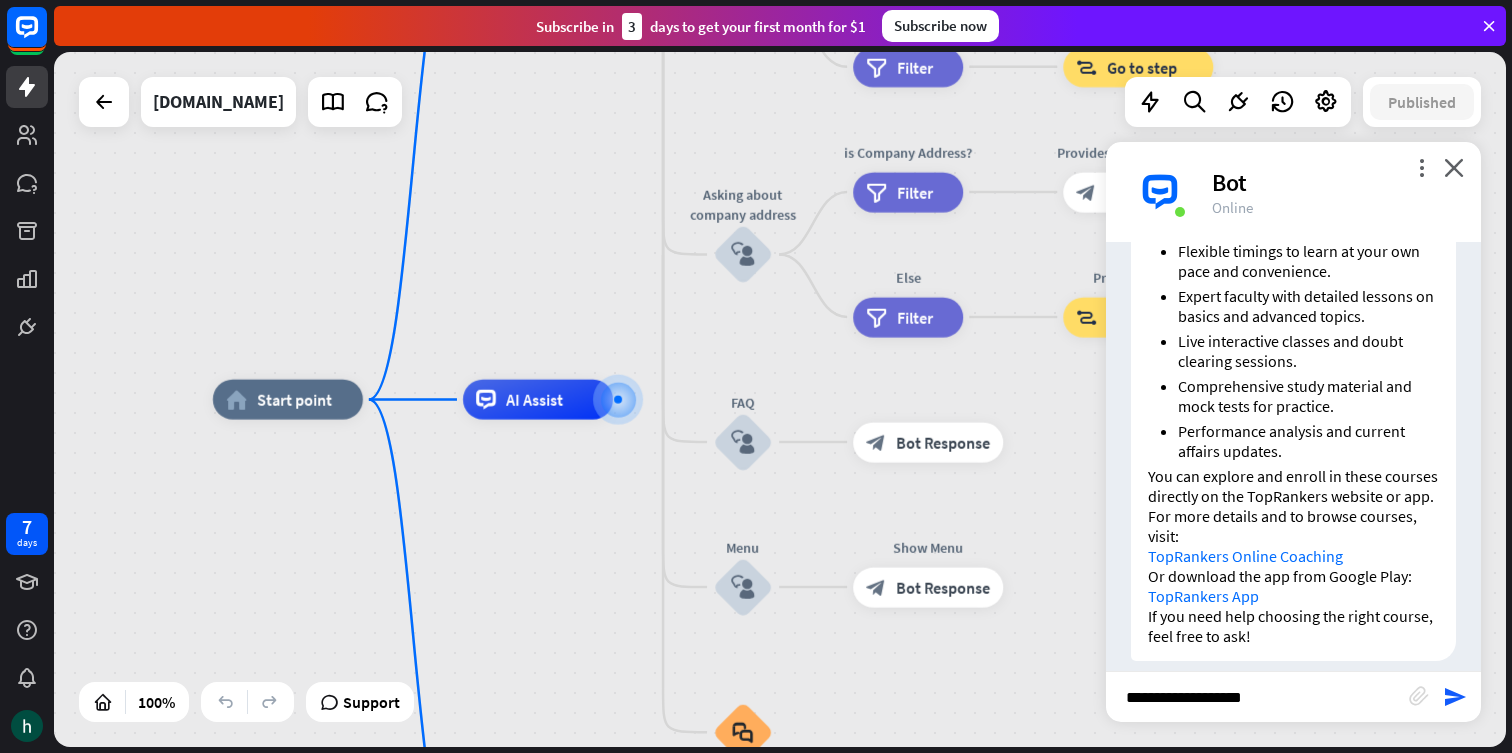 type on "**********" 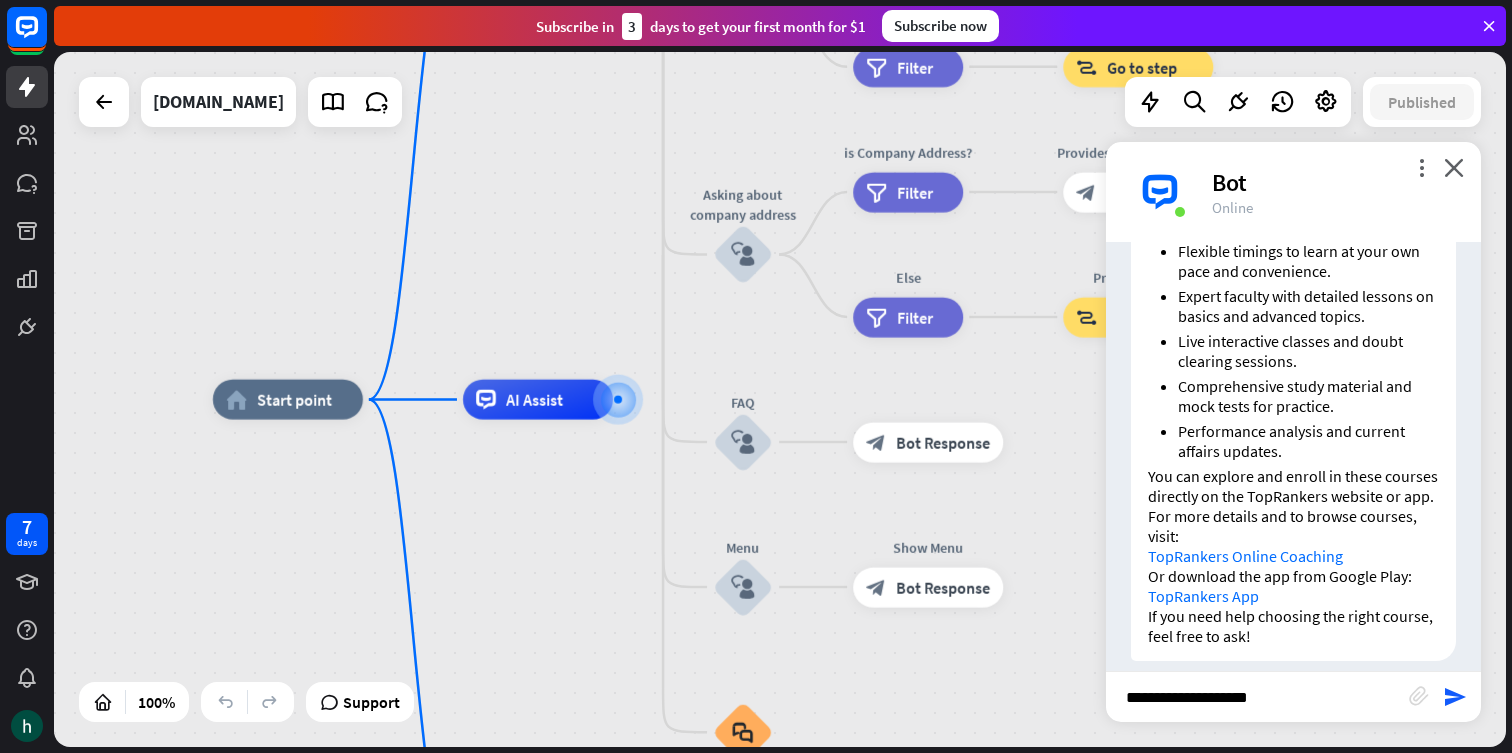 type 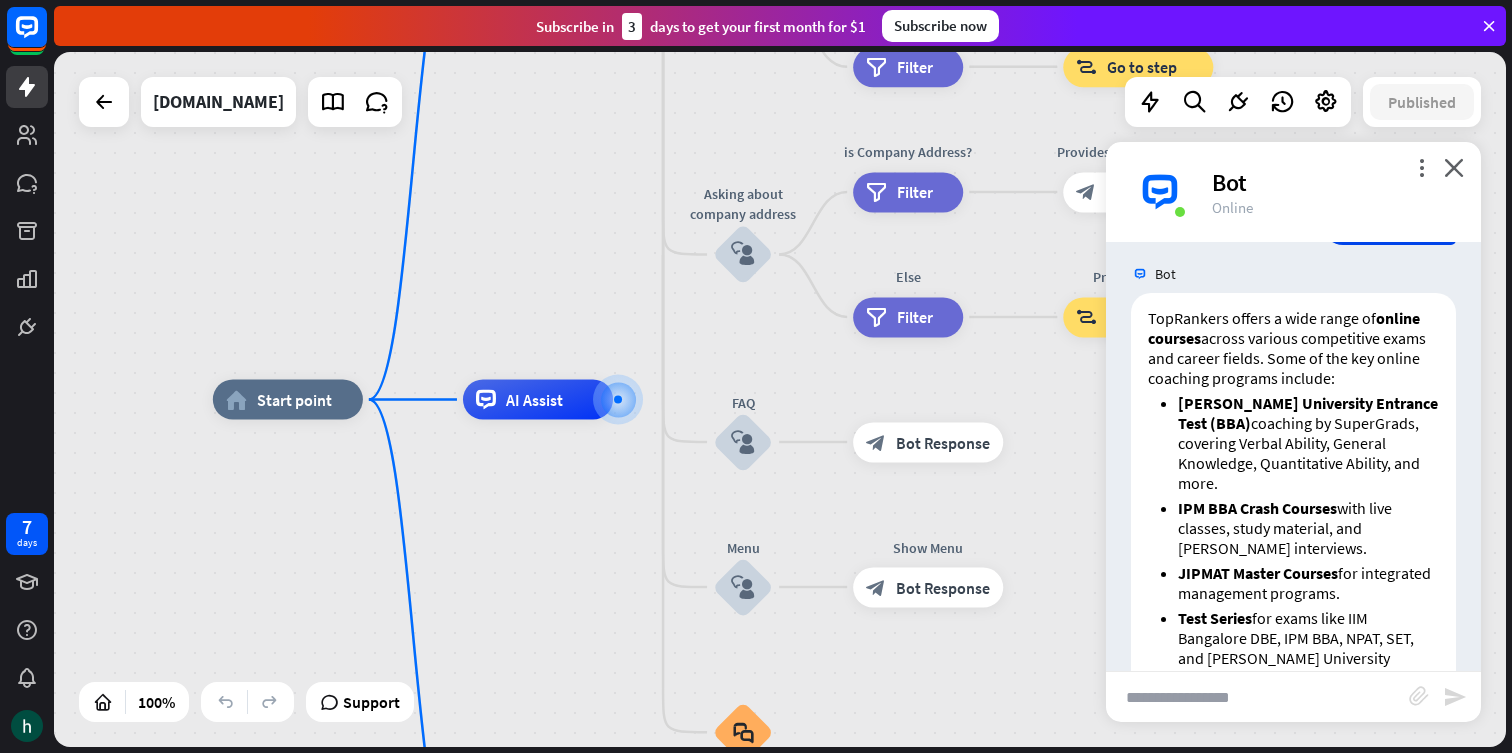 scroll, scrollTop: 929, scrollLeft: 0, axis: vertical 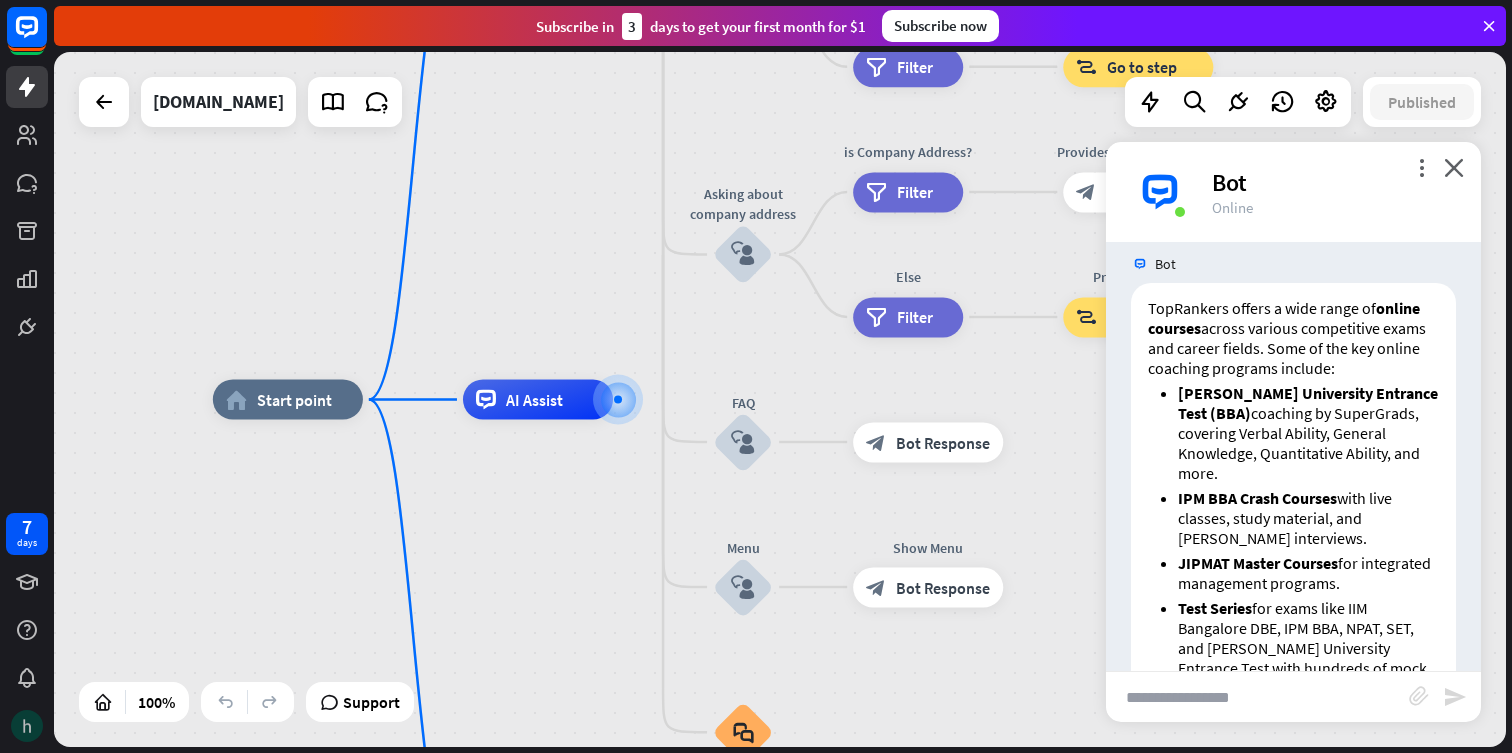click at bounding box center (27, 726) 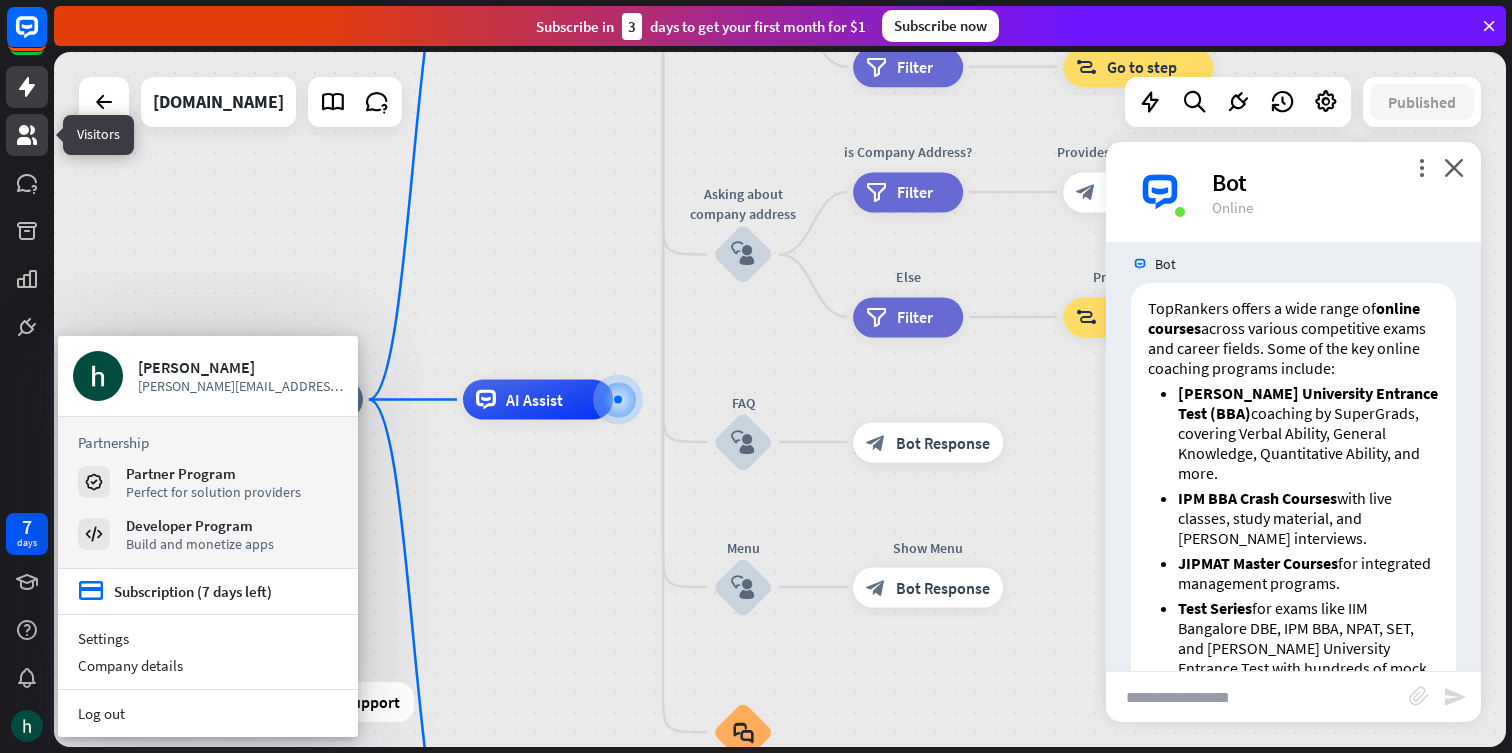 click 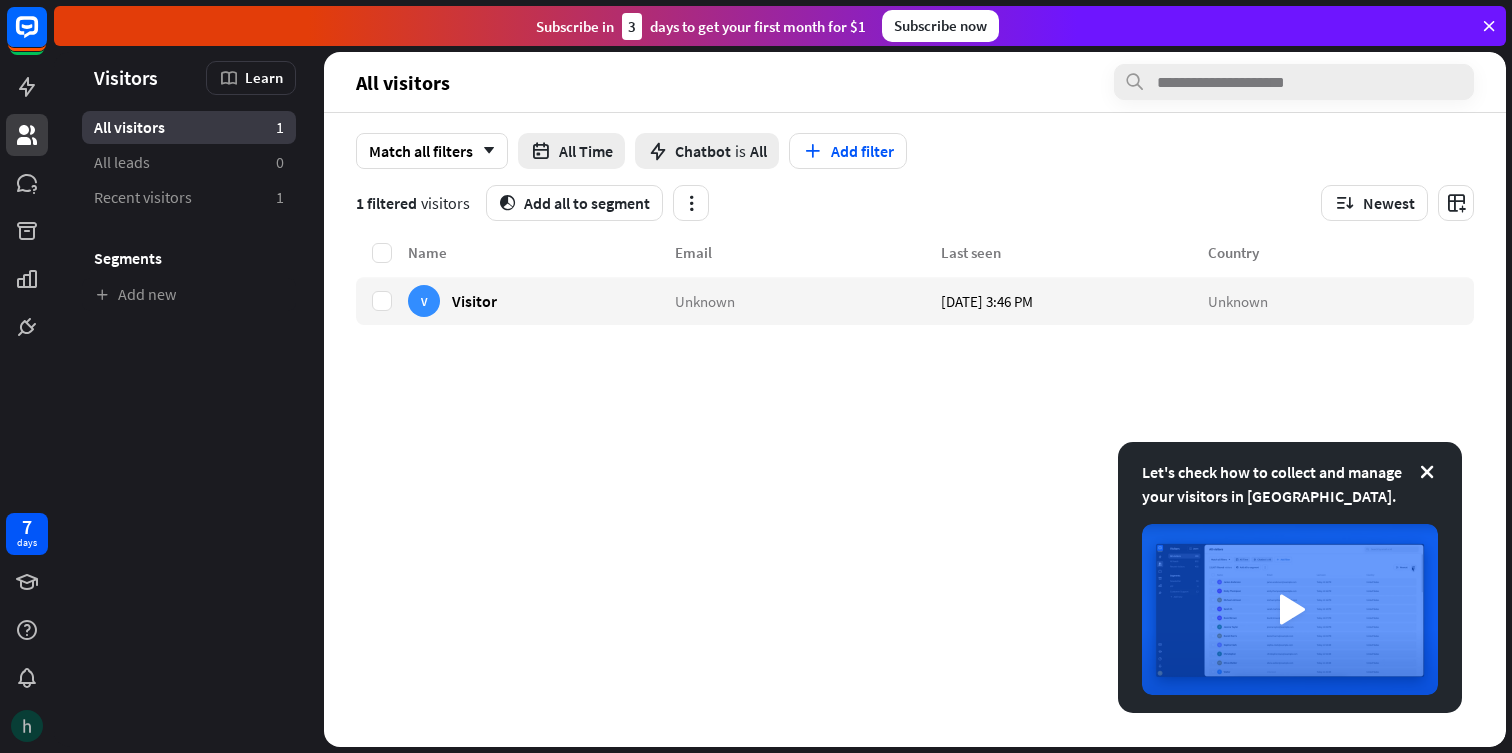 click at bounding box center (27, 726) 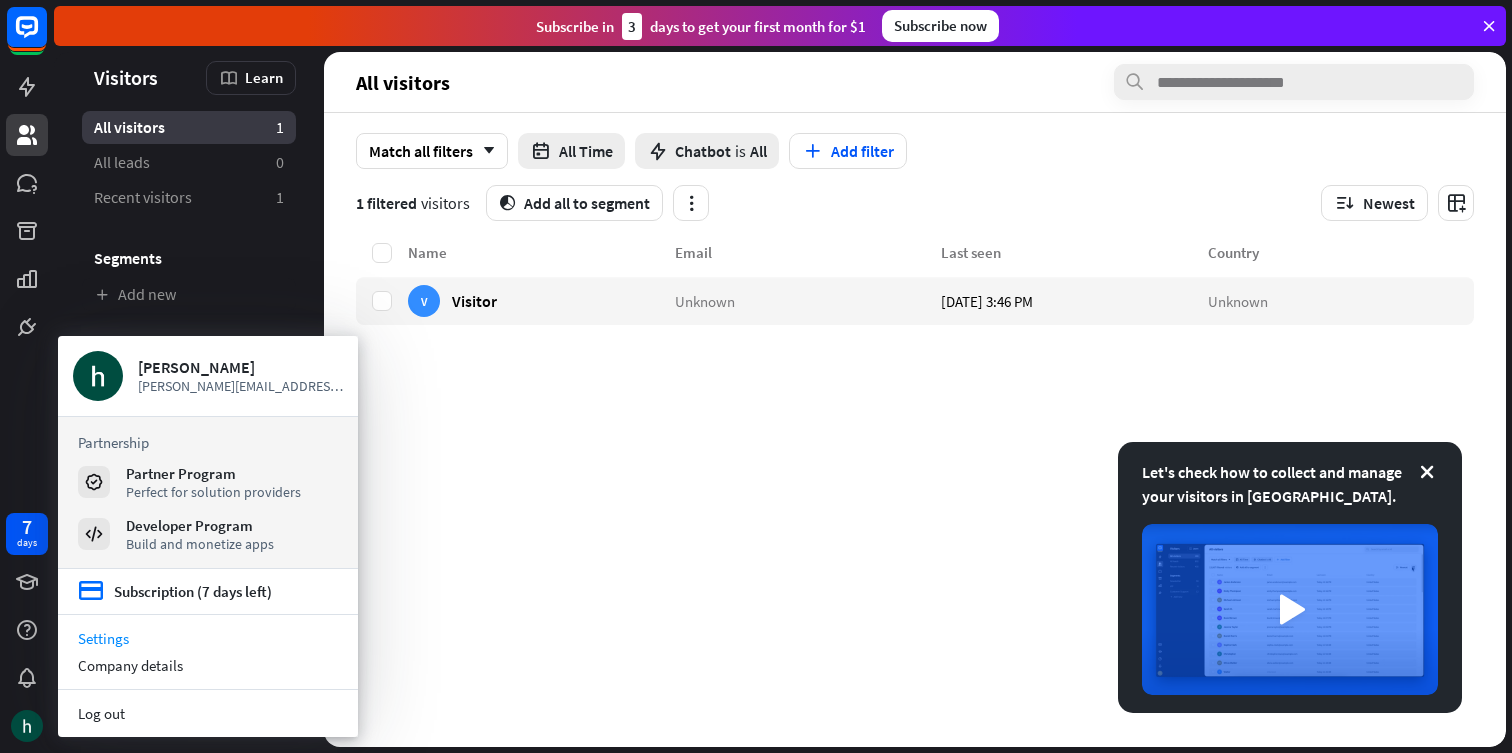 click on "Settings" at bounding box center (208, 638) 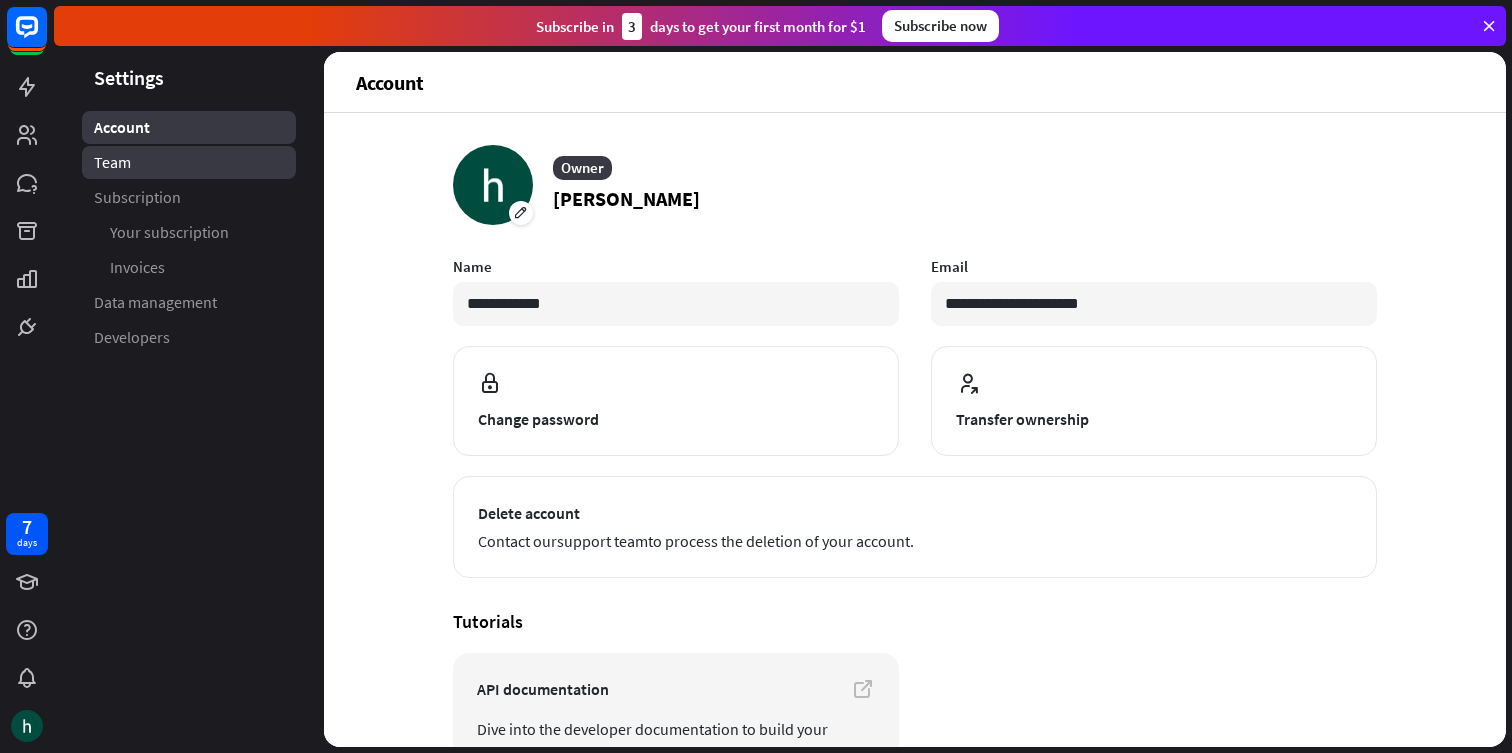 click on "Team" at bounding box center (112, 162) 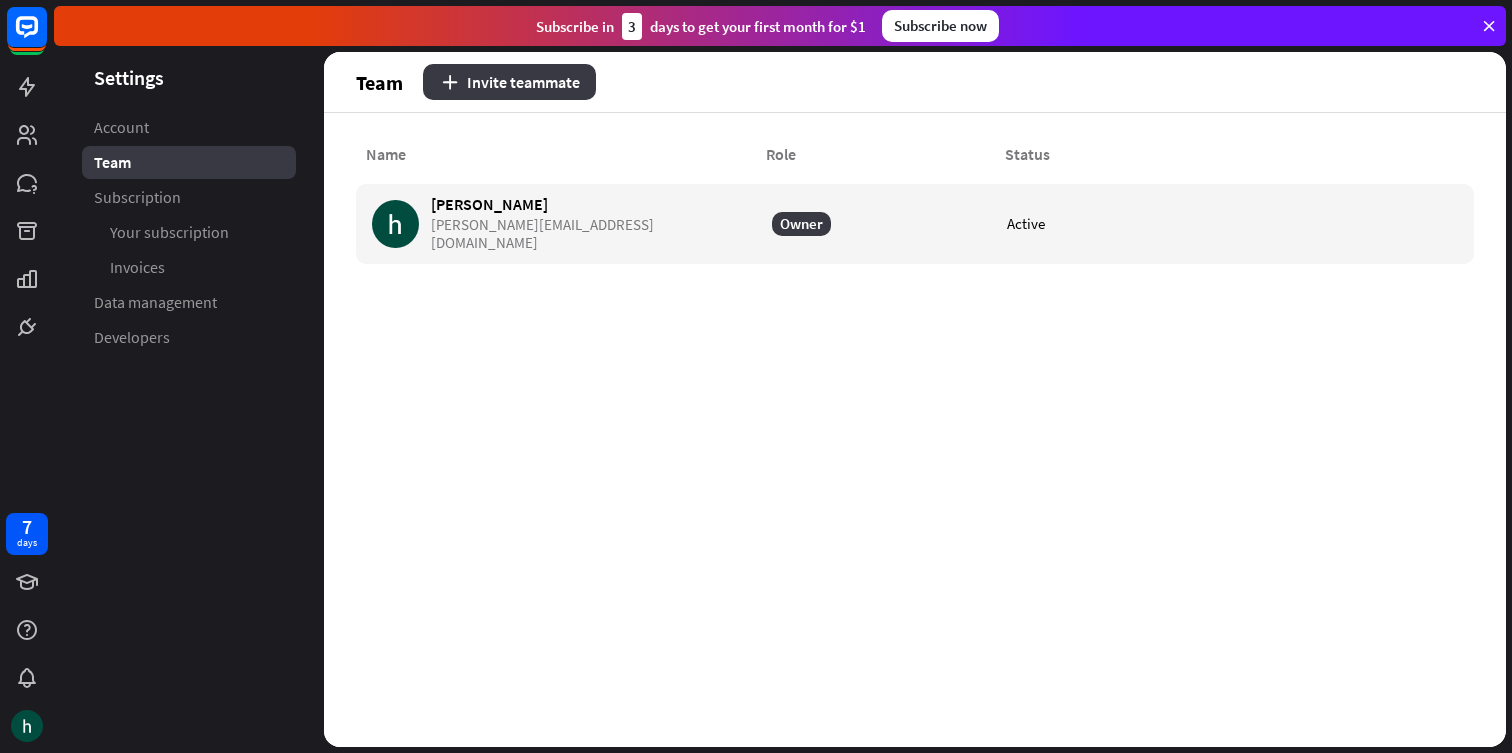 click on "Invite teammate" at bounding box center [509, 82] 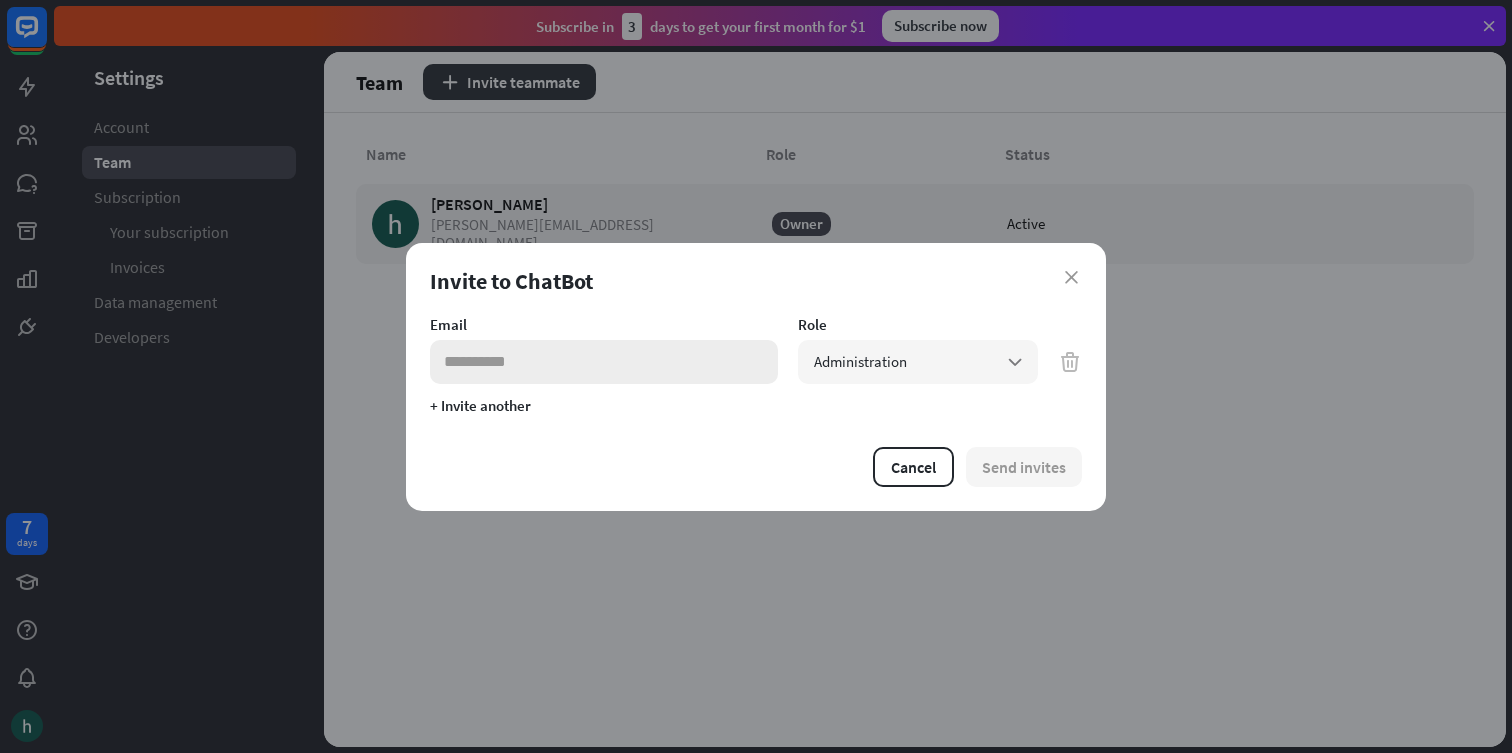 click at bounding box center [604, 362] 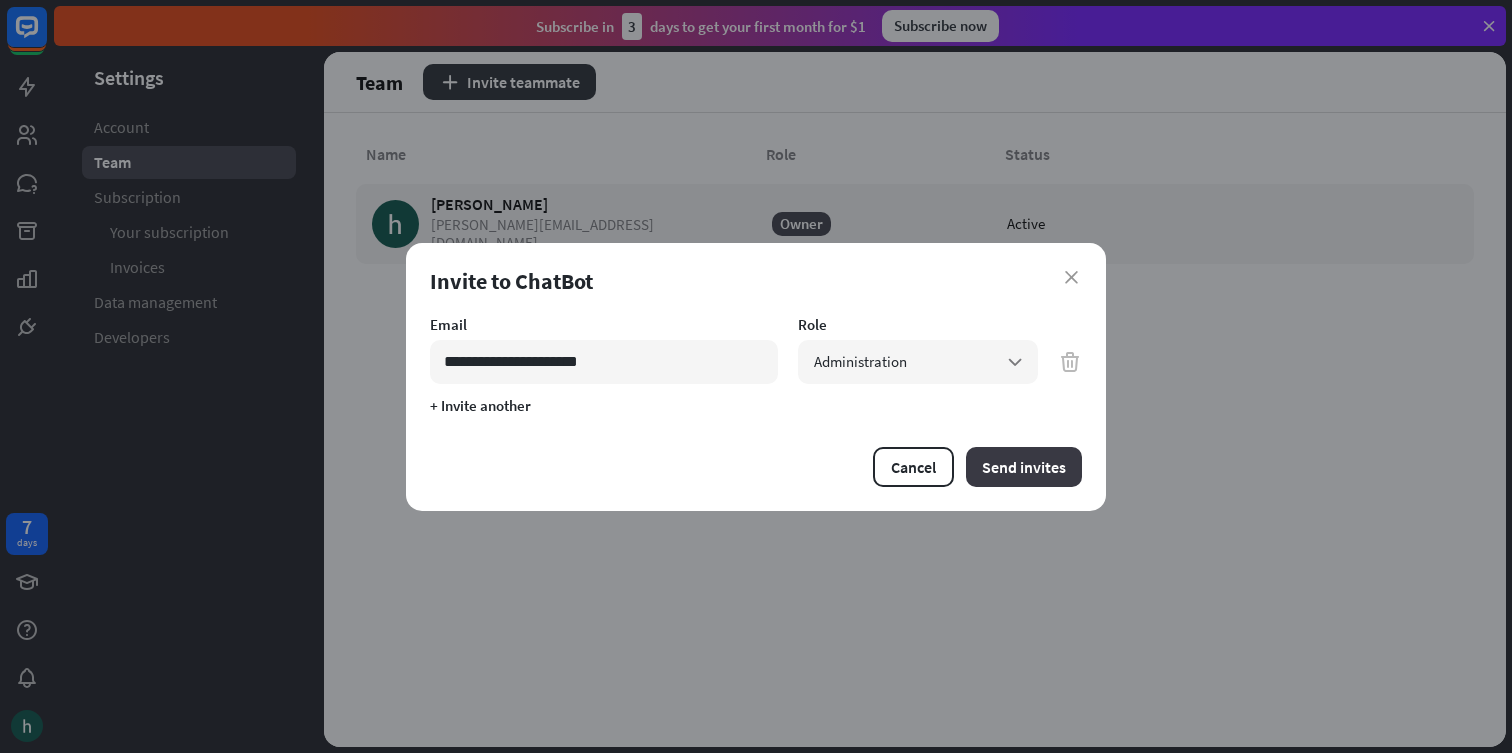 type on "**********" 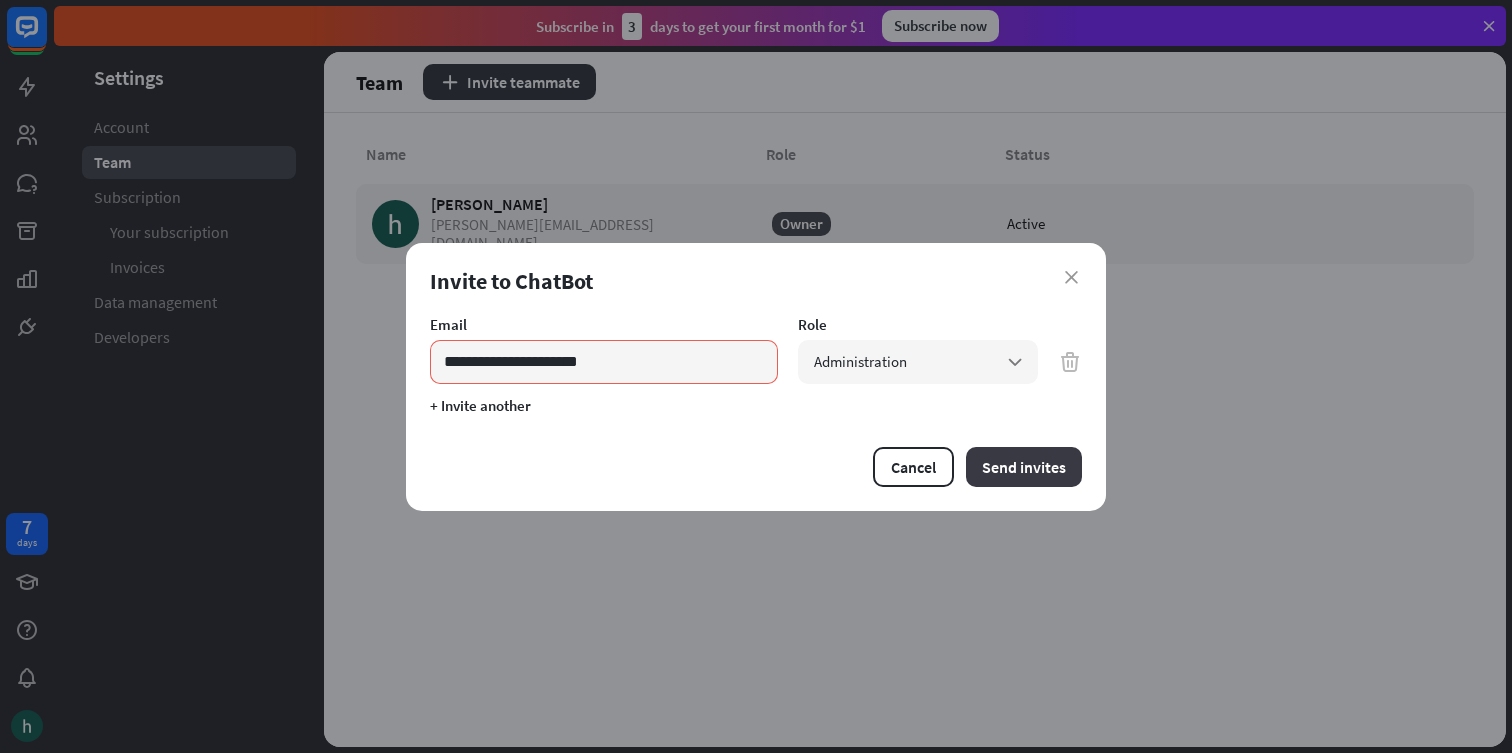 click on "Send invites" at bounding box center (1024, 467) 